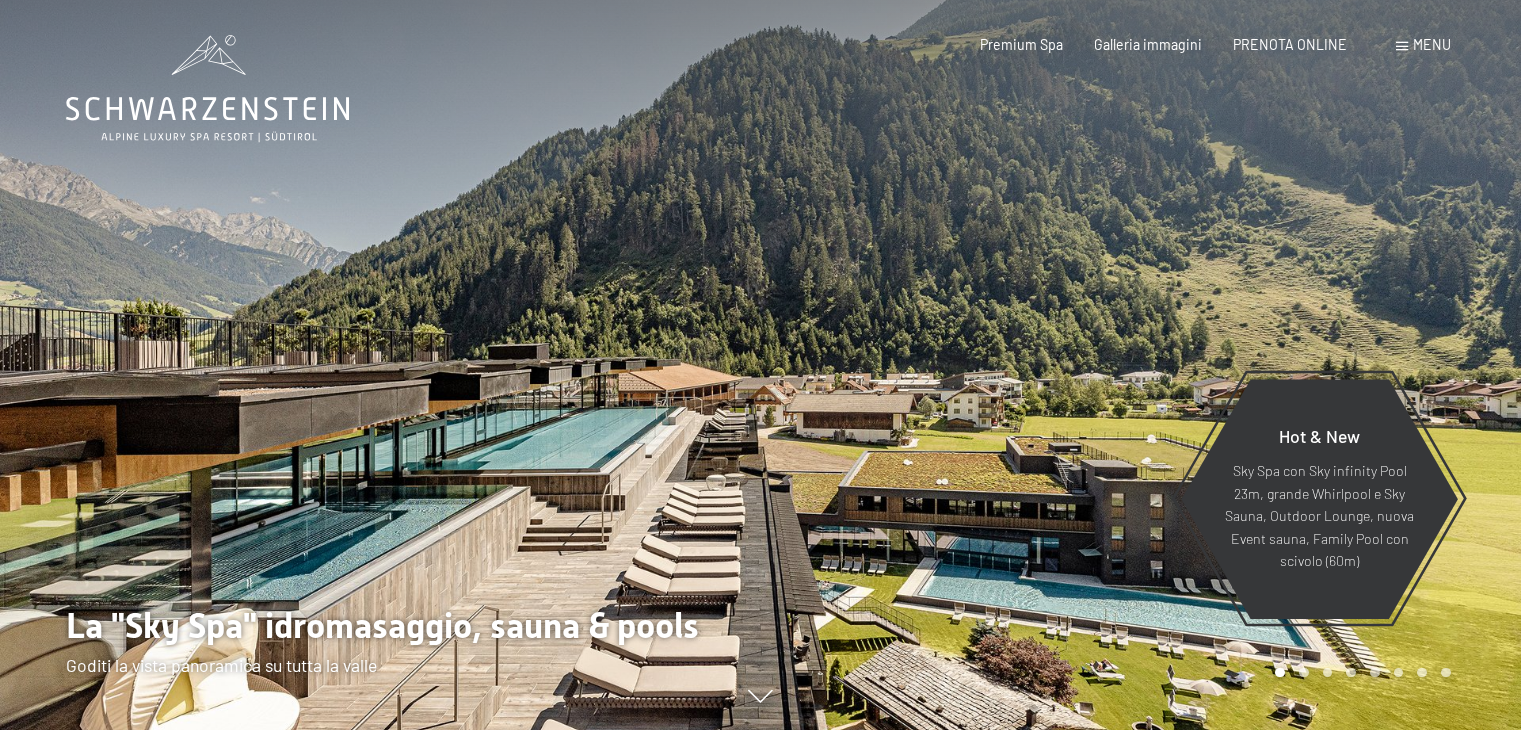 scroll, scrollTop: 0, scrollLeft: 0, axis: both 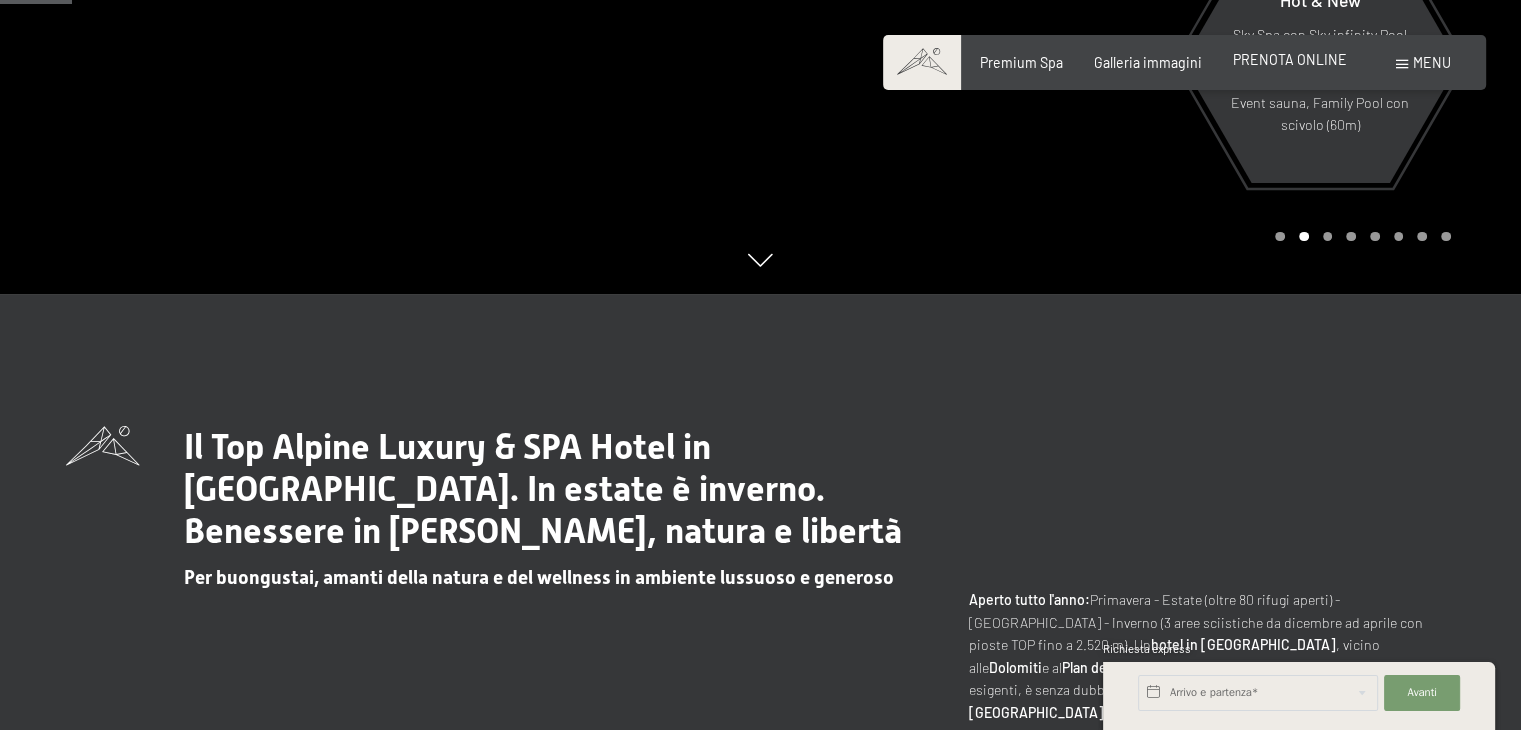click on "PRENOTA ONLINE" at bounding box center (1290, 59) 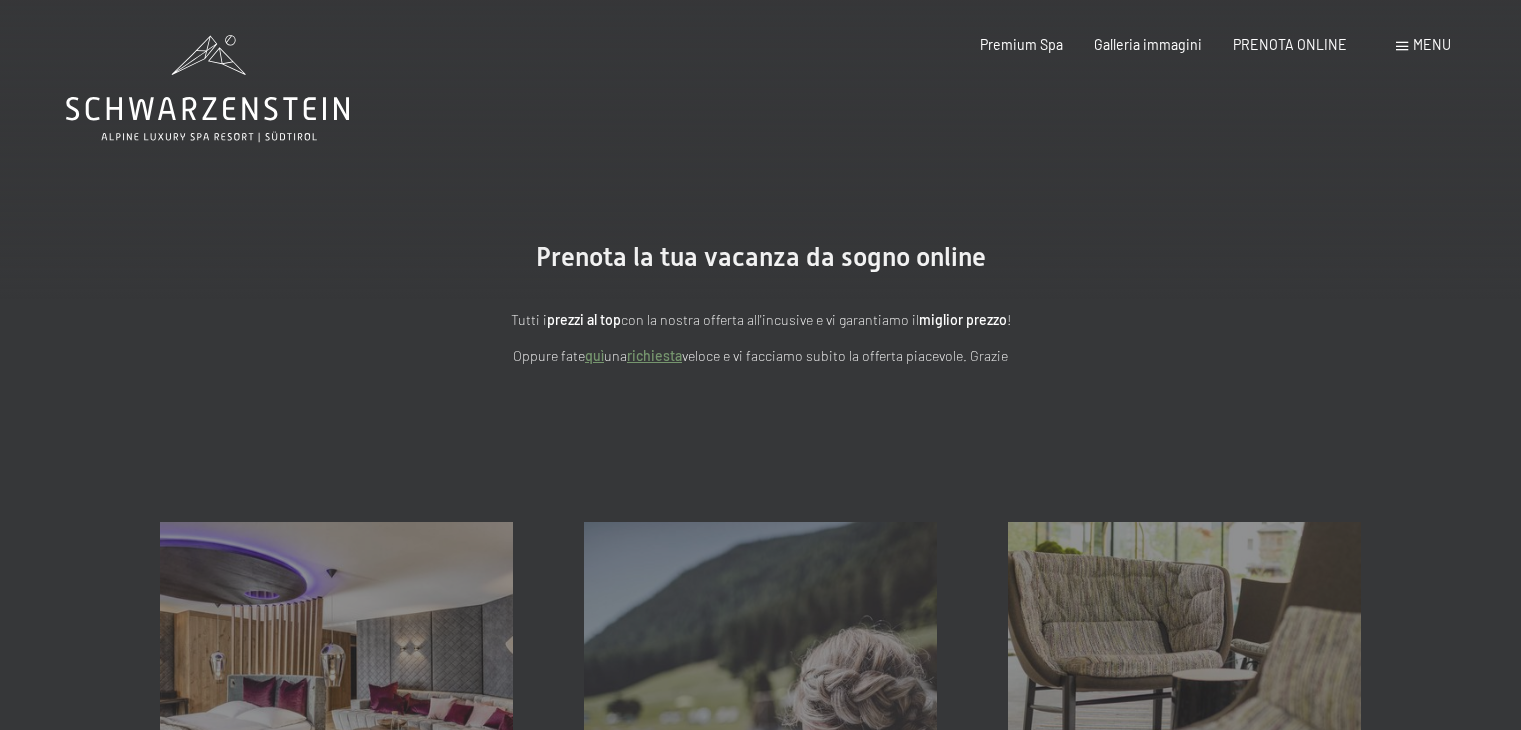 scroll, scrollTop: 0, scrollLeft: 0, axis: both 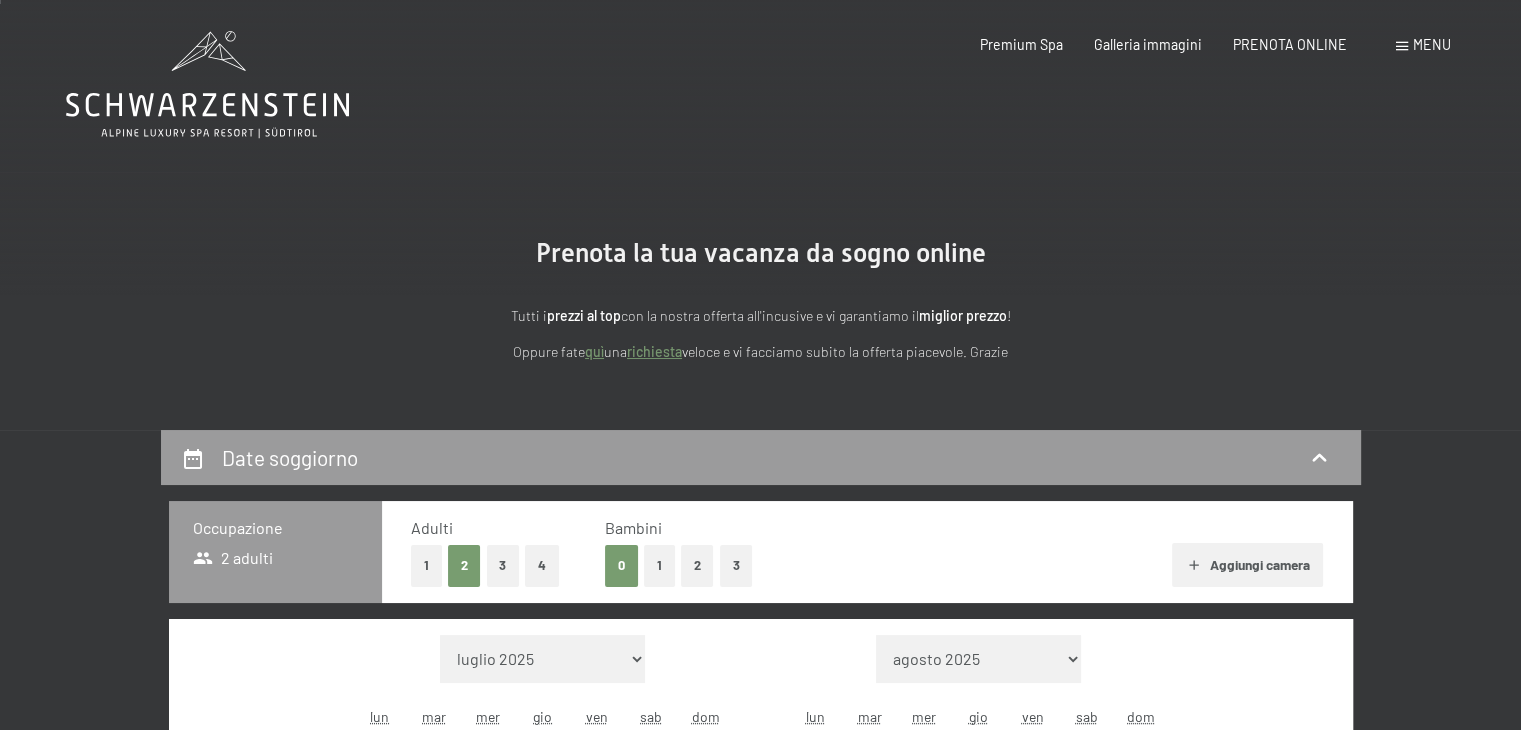 click on "1" at bounding box center (659, 565) 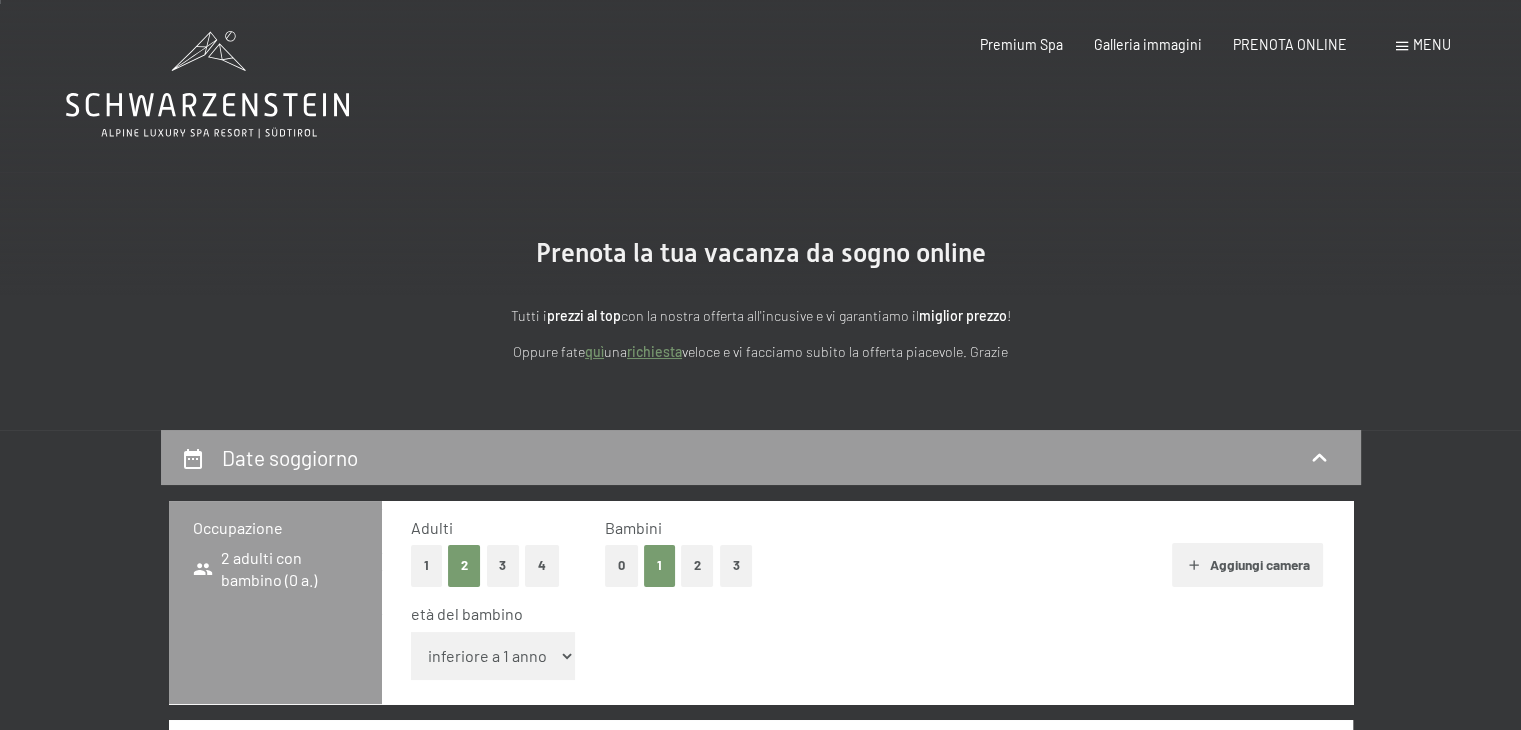 click on "inferiore a 1 anno 1 anno 2 anni 3 anni 4 anni 5 anni 6 anni 7 anni 8 anni 9 anni 10 anni 11 anni 12 anni 13 anni 14 anni 15 anni 16 anni 17 anni" at bounding box center [493, 656] 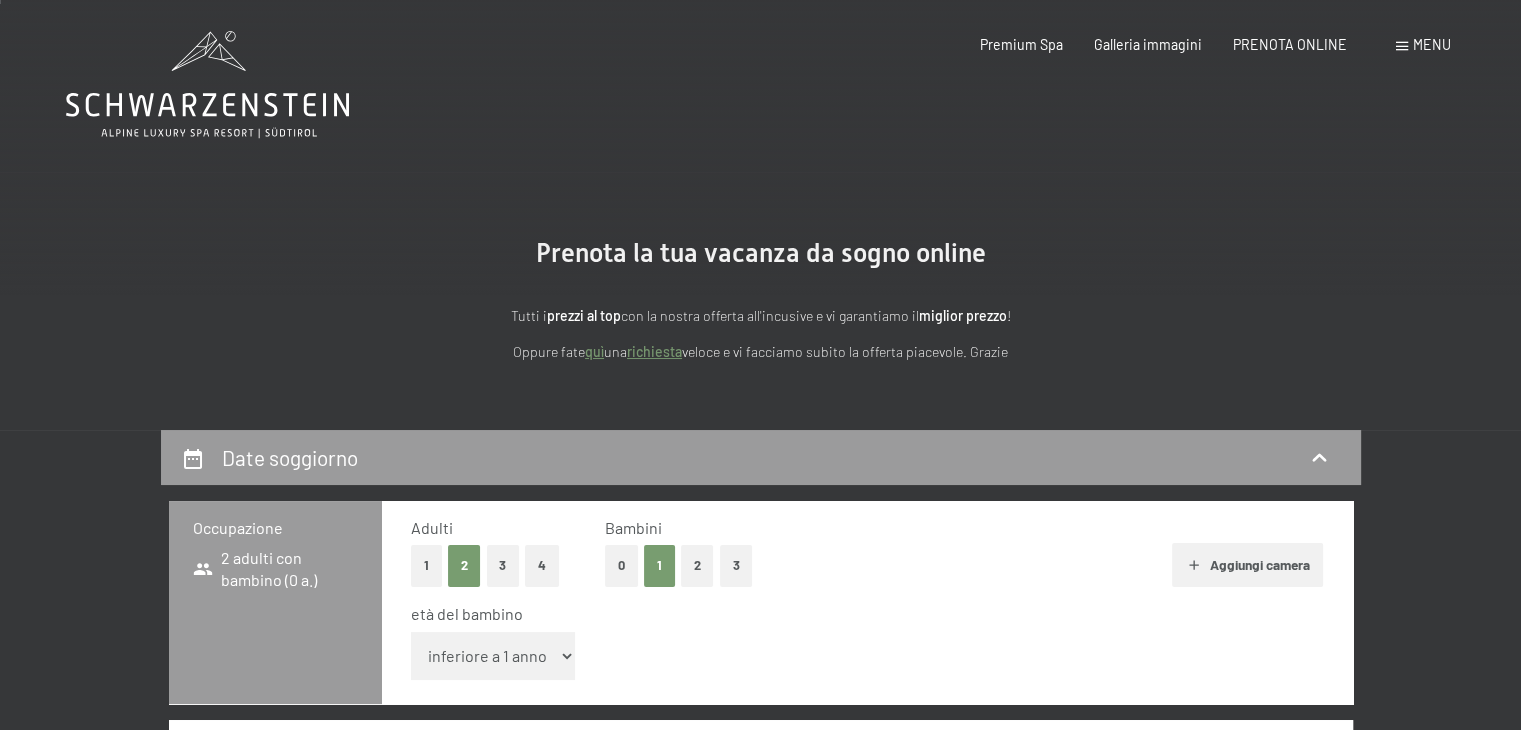 select on "15" 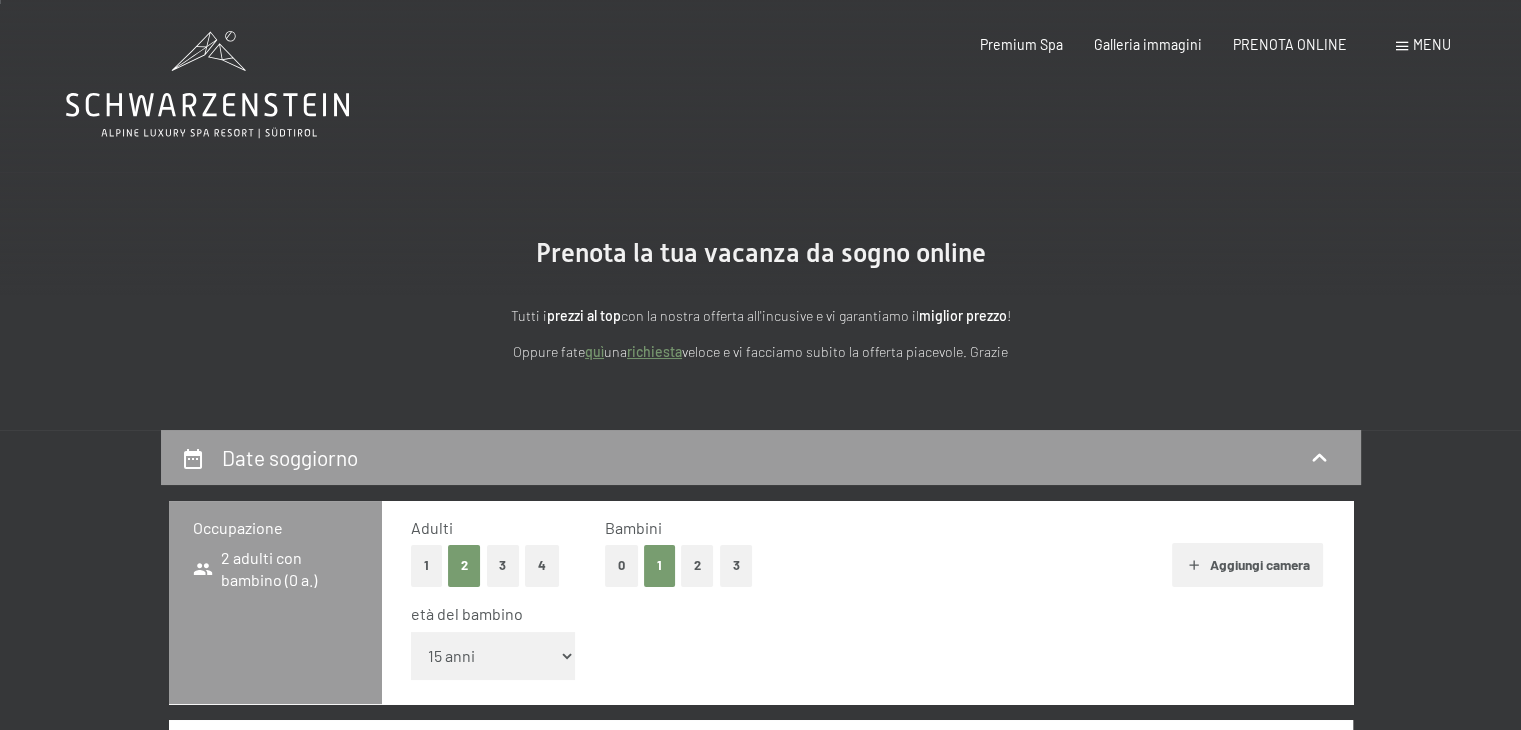 click on "inferiore a 1 anno 1 anno 2 anni 3 anni 4 anni 5 anni 6 anni 7 anni 8 anni 9 anni 10 anni 11 anni 12 anni 13 anni 14 anni 15 anni 16 anni 17 anni" at bounding box center (493, 656) 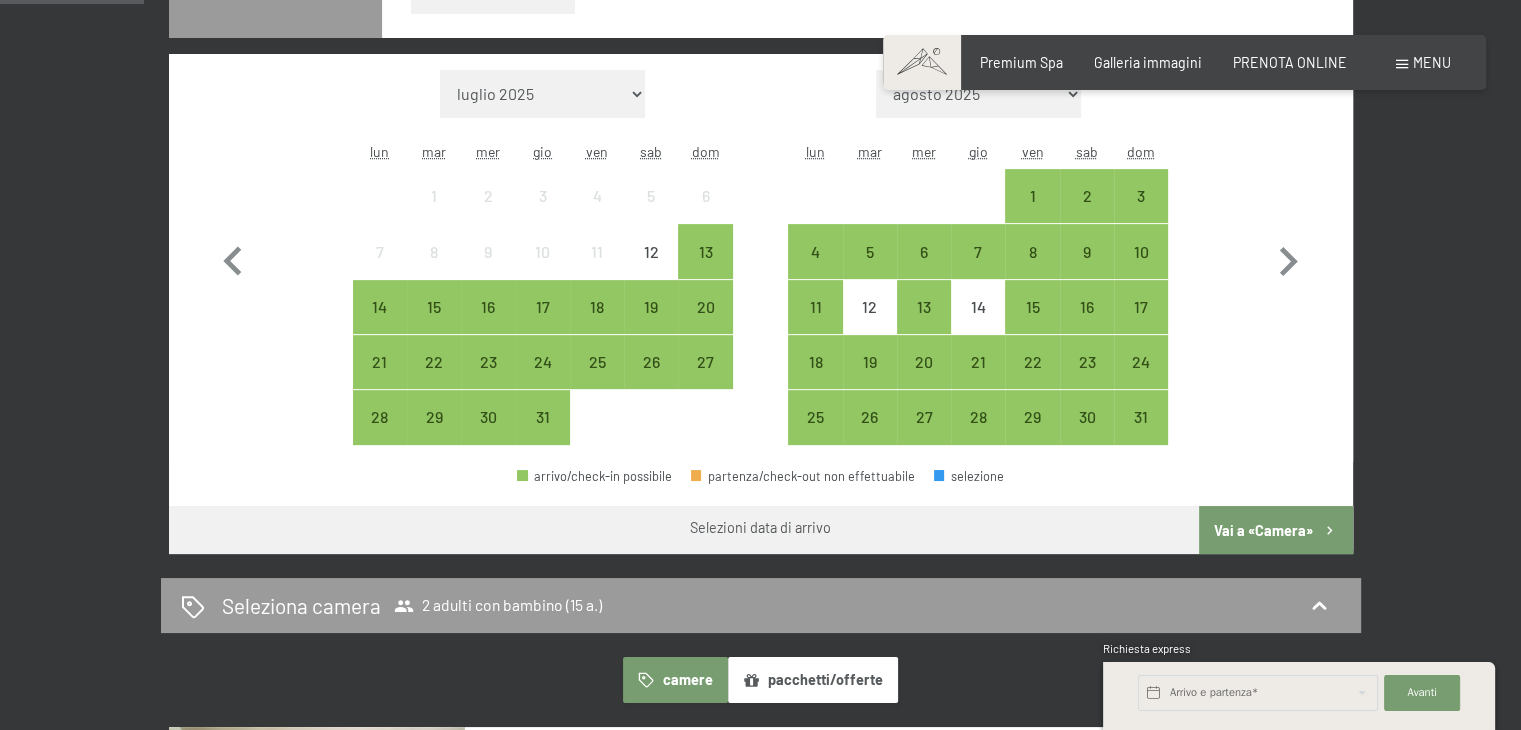 scroll, scrollTop: 652, scrollLeft: 0, axis: vertical 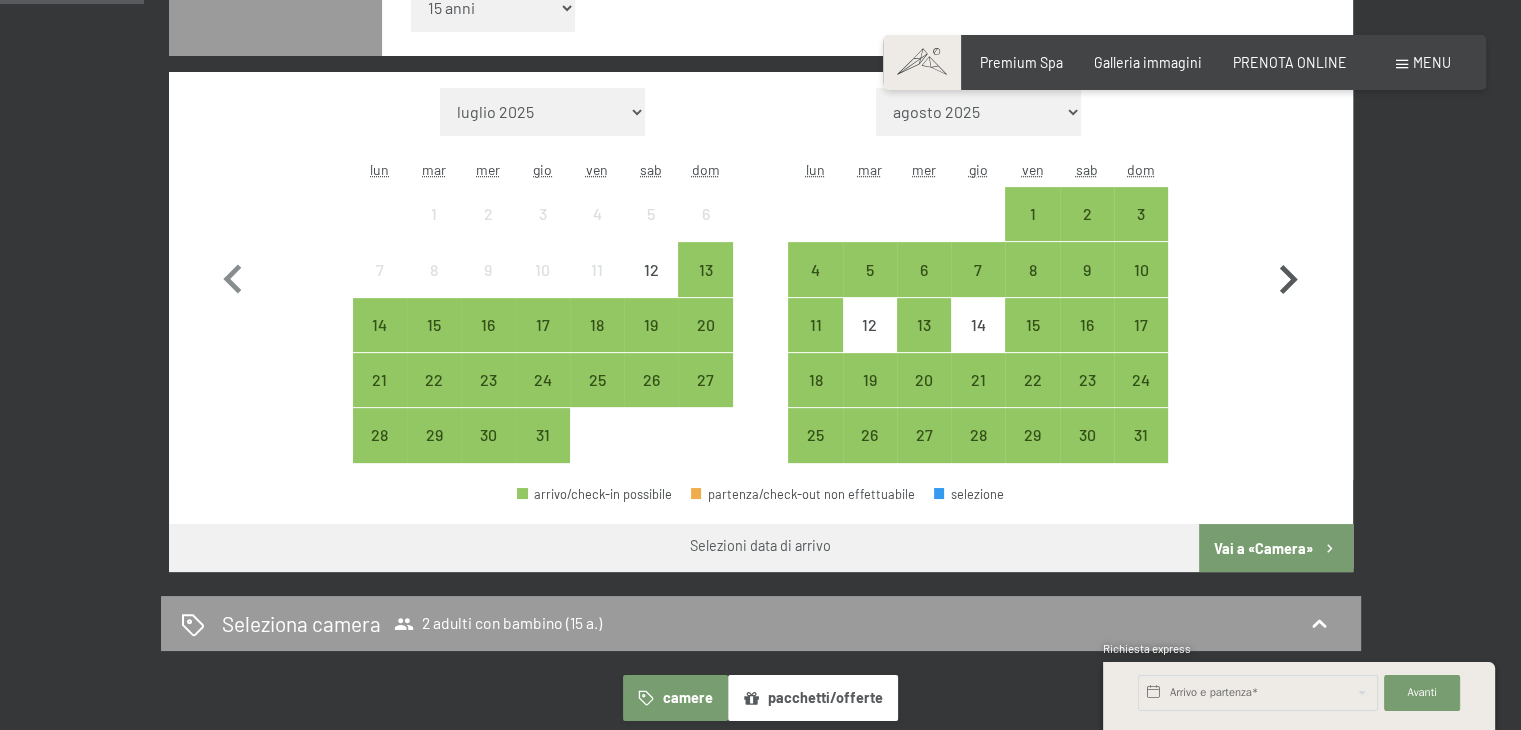 click 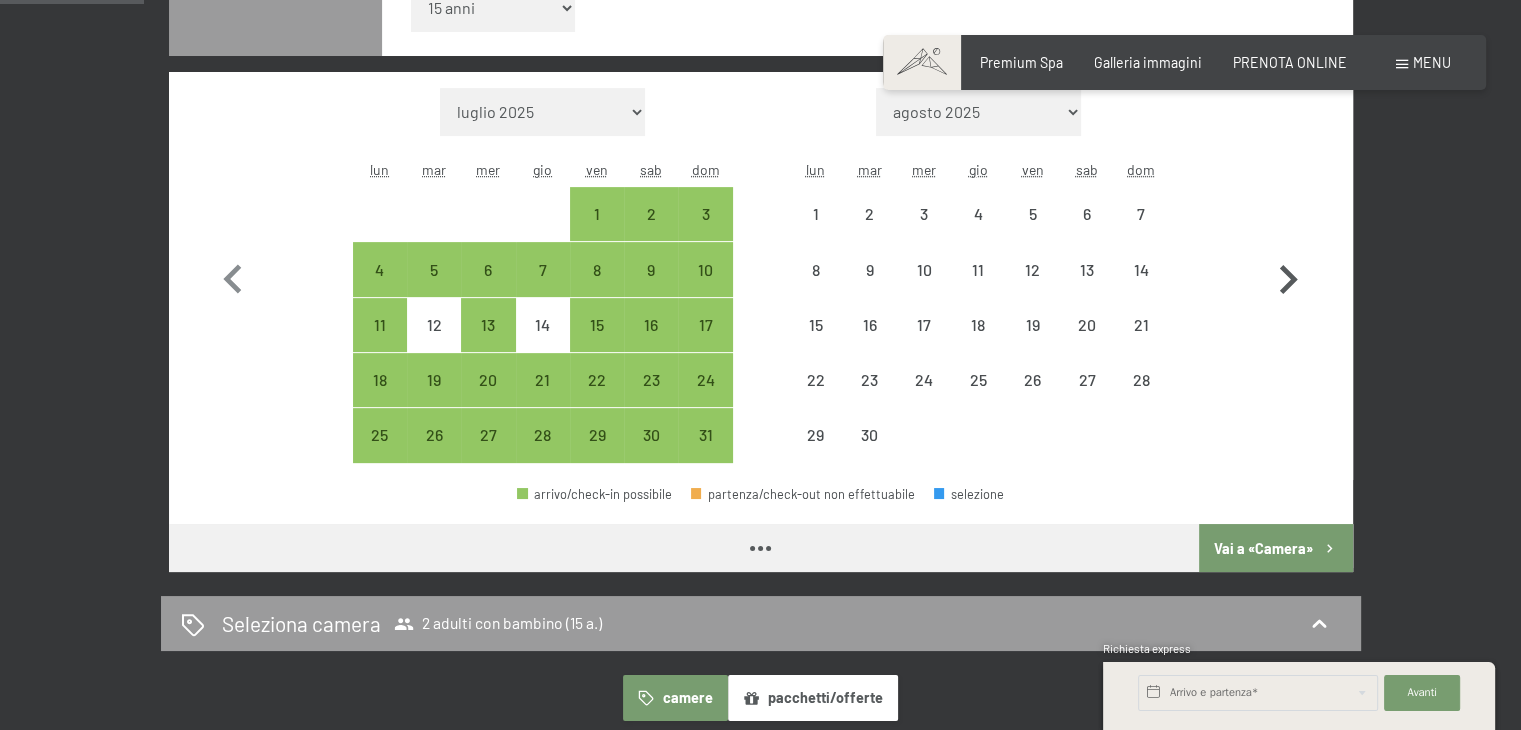 click 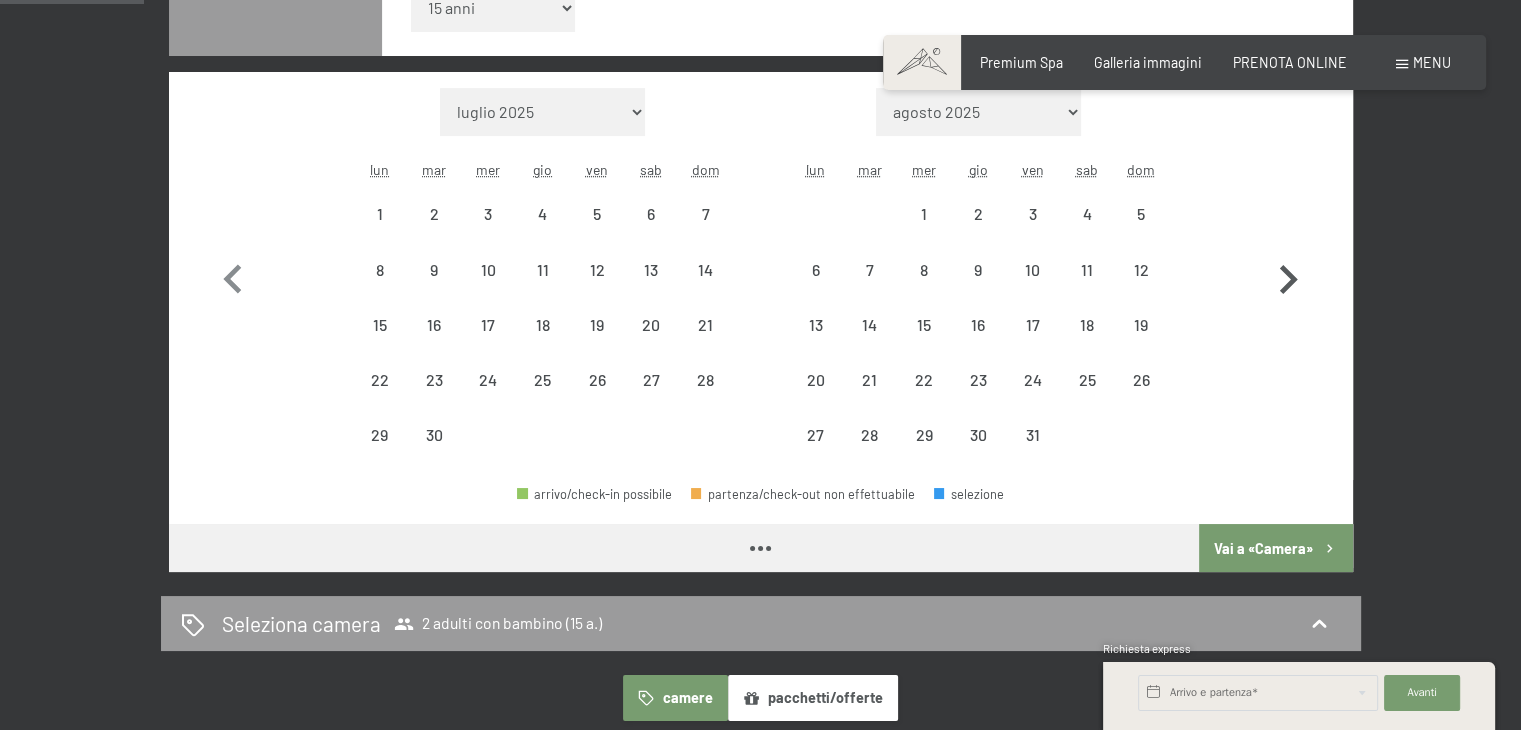 select on "2025-09-01" 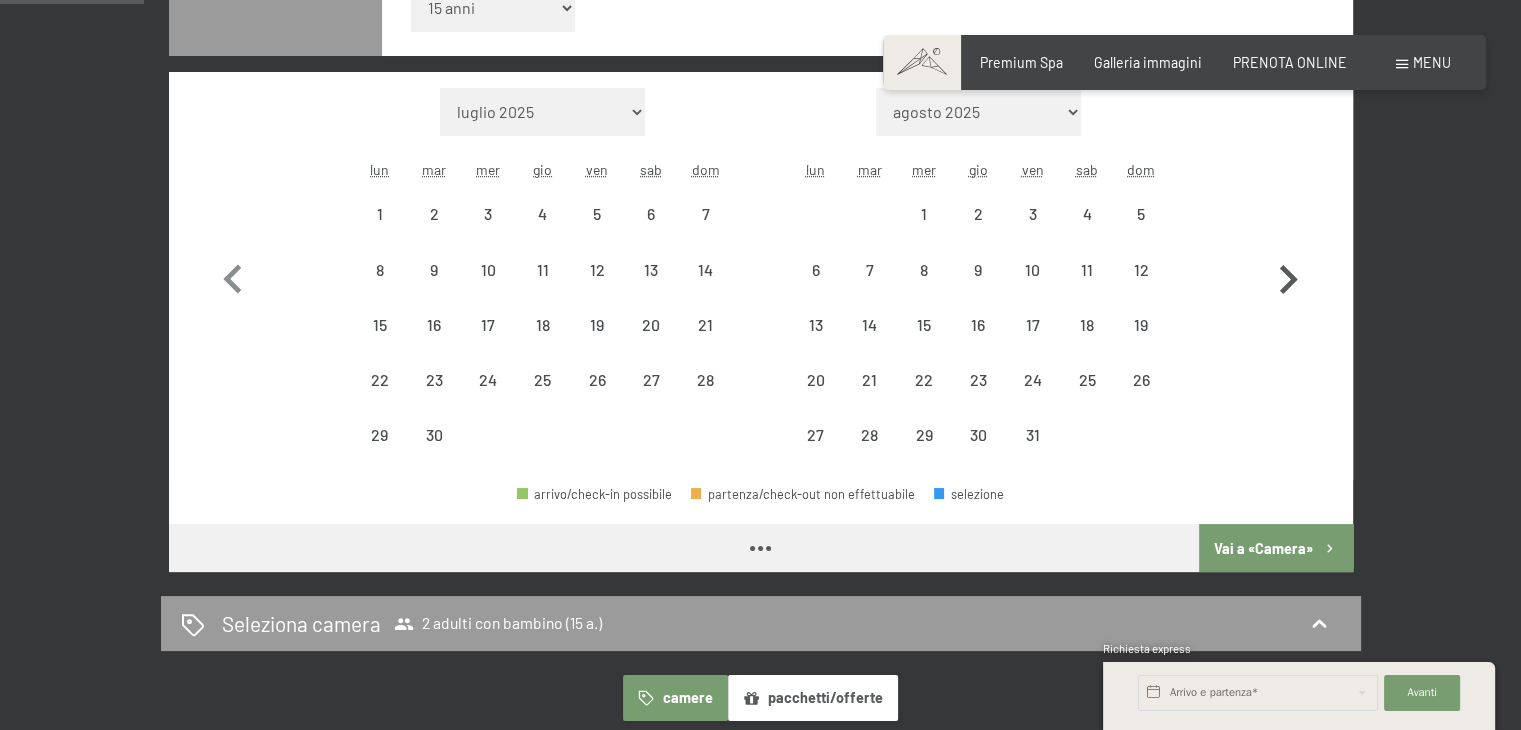 select on "2025-10-01" 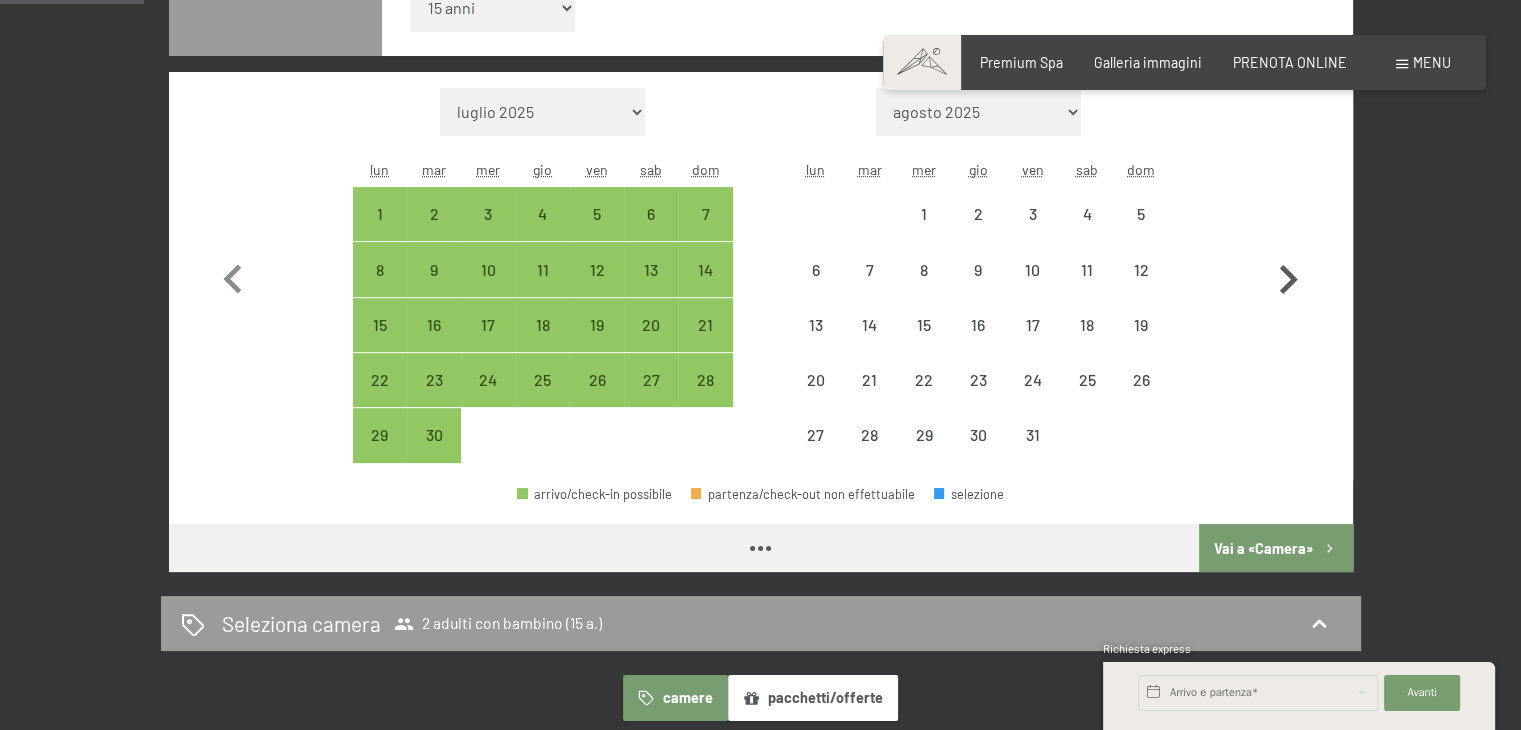 select on "2025-09-01" 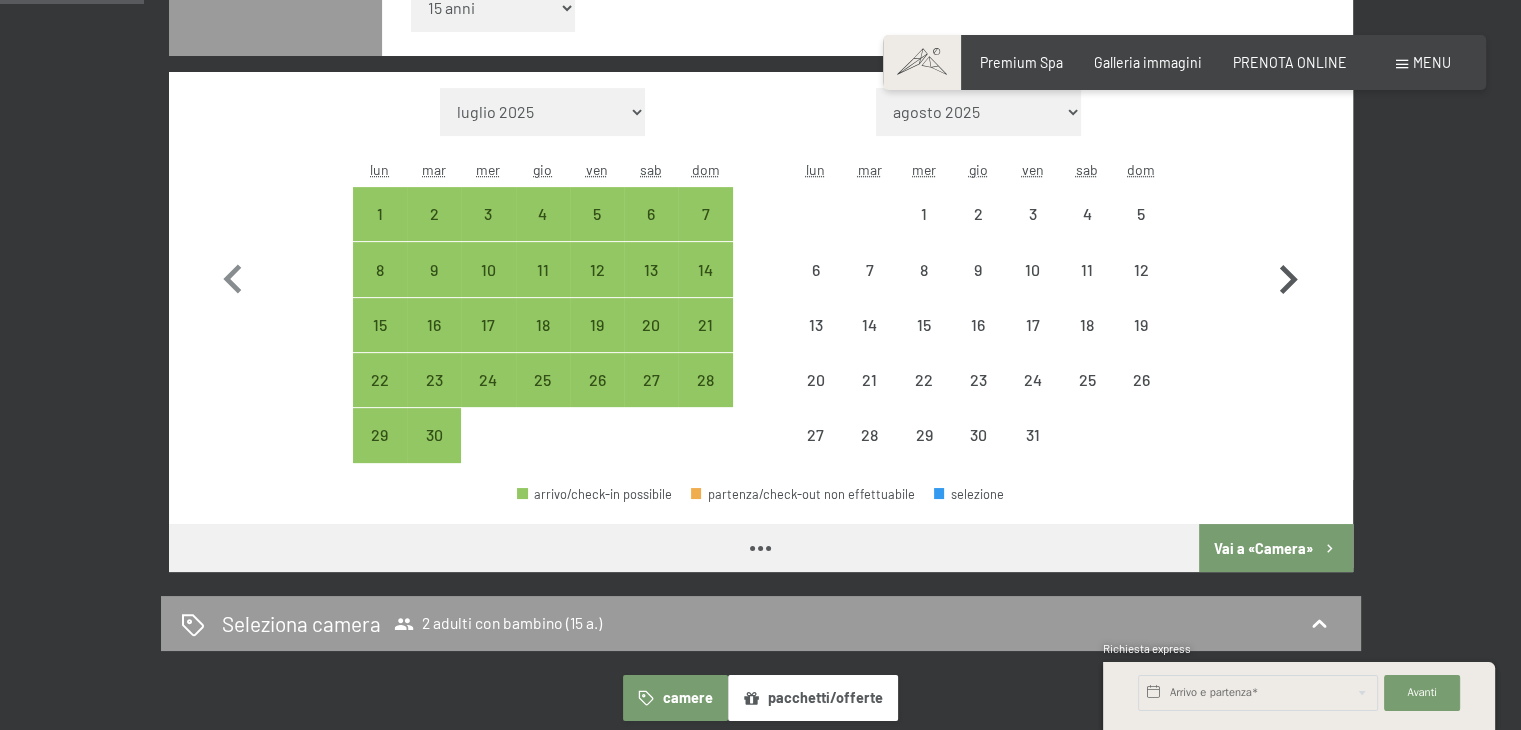 select on "2025-10-01" 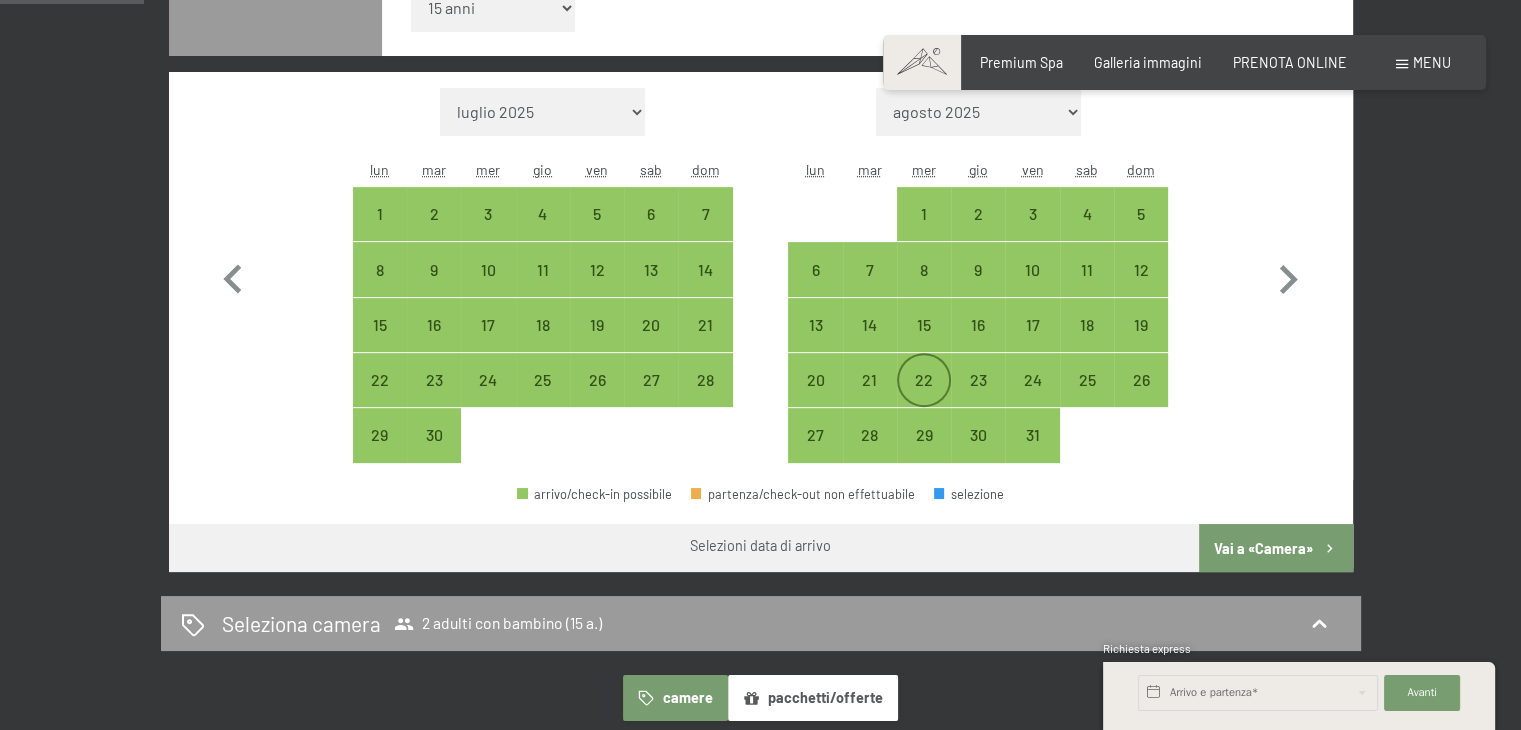 click on "22" at bounding box center [924, 397] 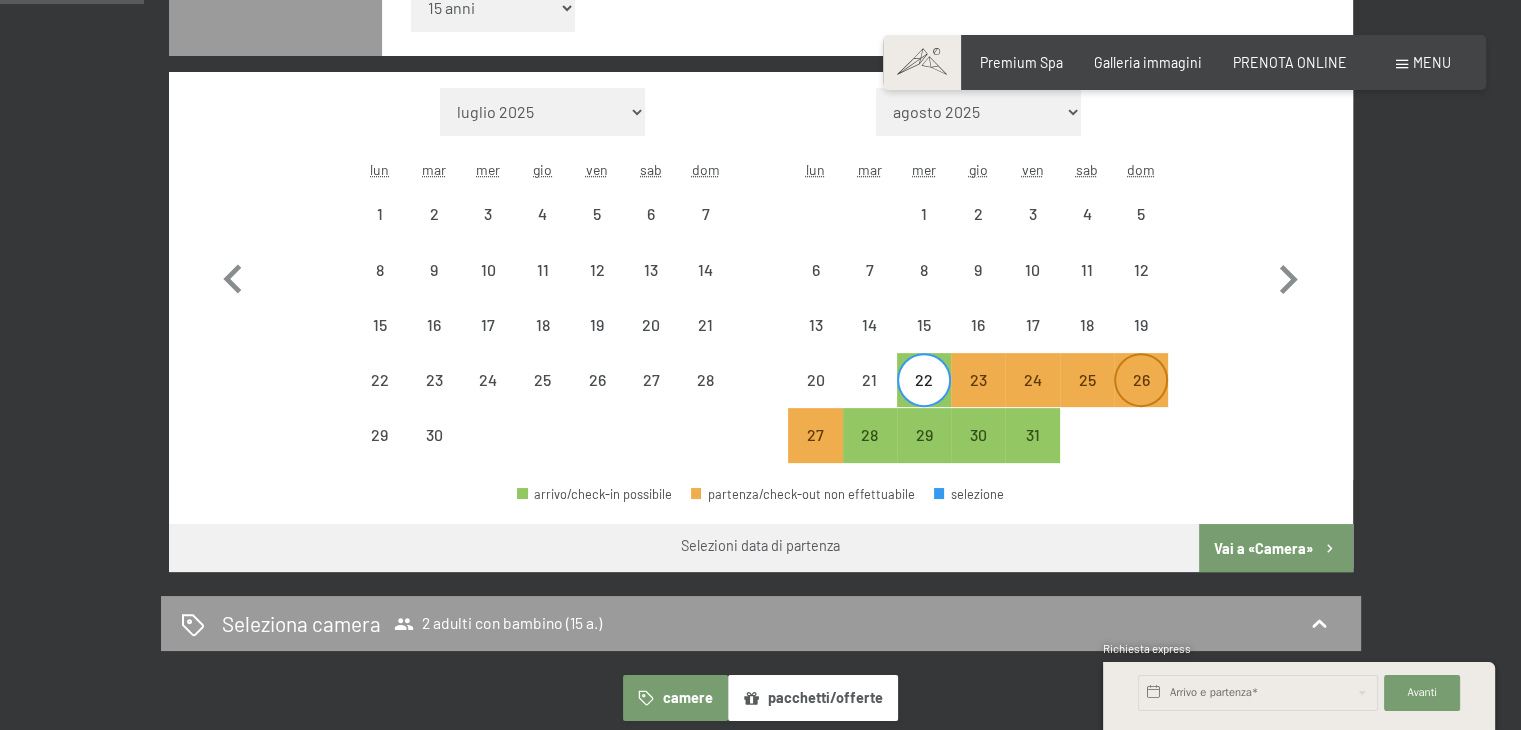 click on "26" at bounding box center (1141, 397) 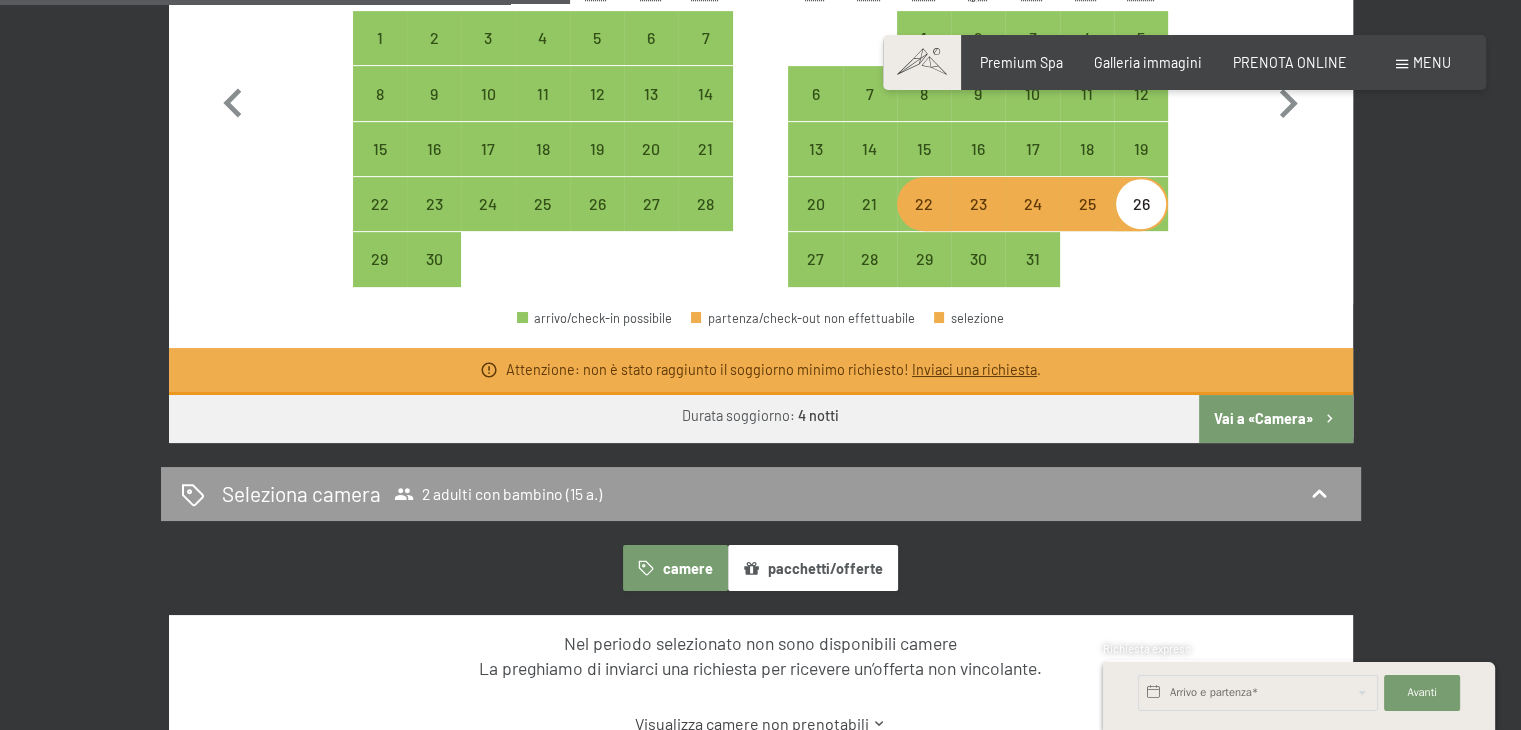 scroll, scrollTop: 858, scrollLeft: 0, axis: vertical 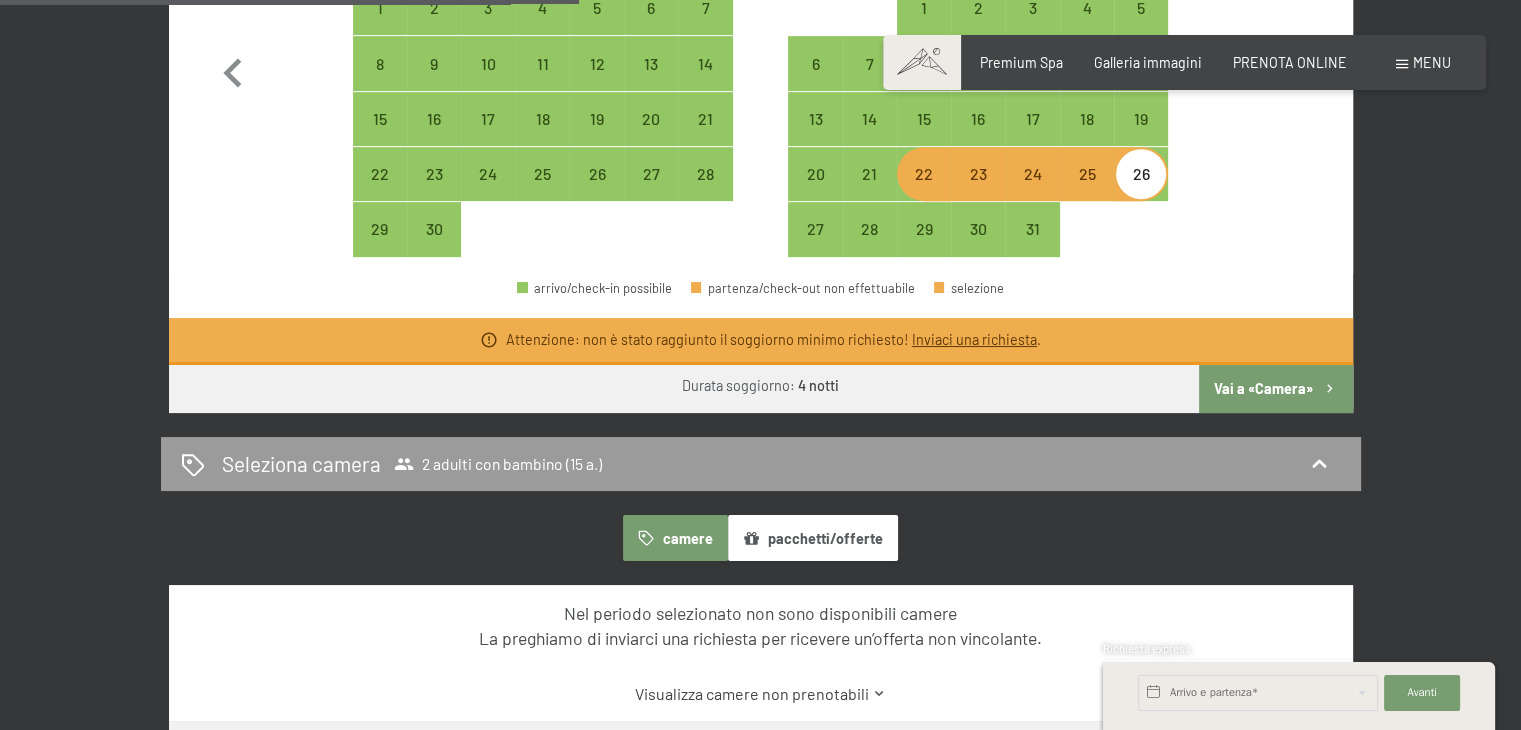 click on "Vai a «Camera»" at bounding box center (1275, 389) 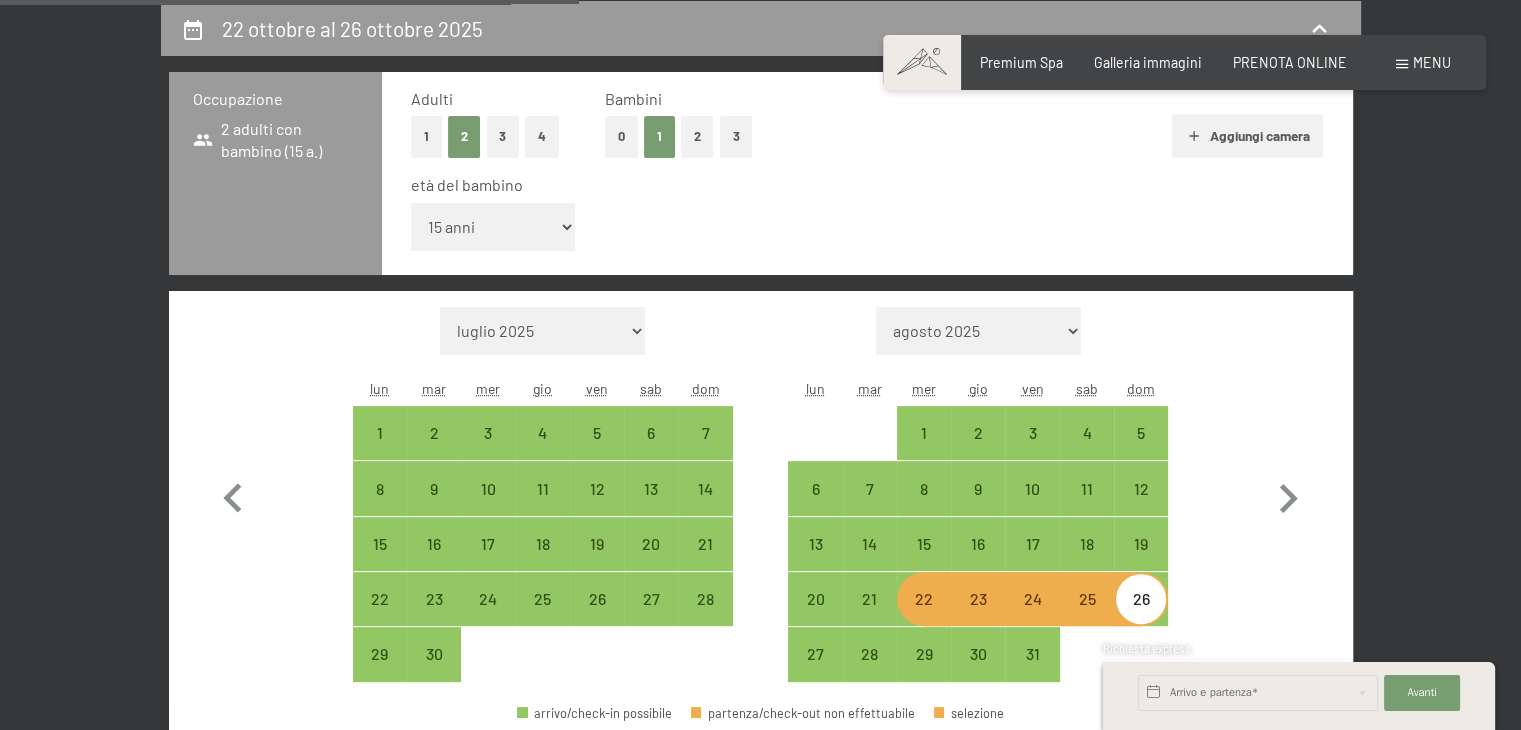 select on "2025-09-01" 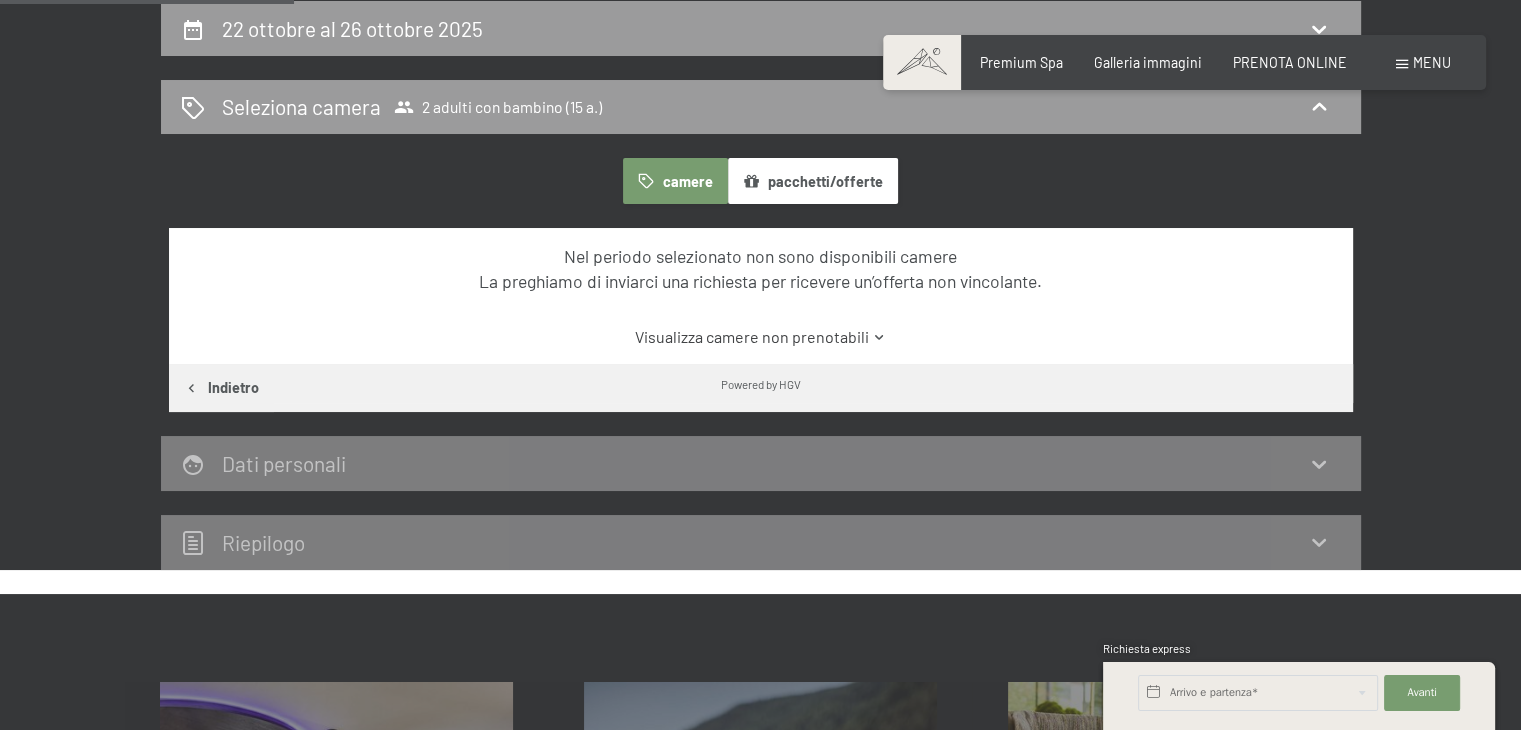 click 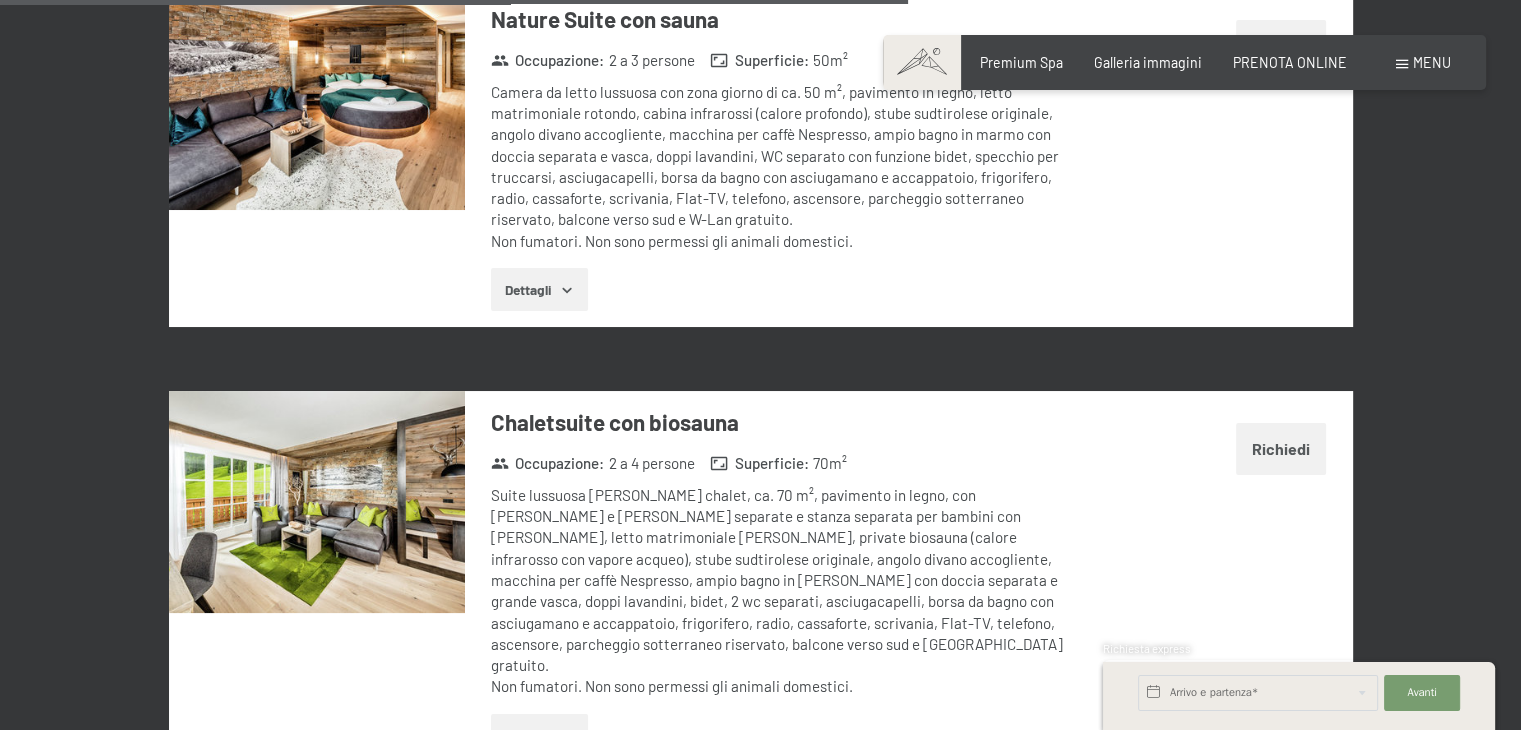 scroll, scrollTop: 3800, scrollLeft: 0, axis: vertical 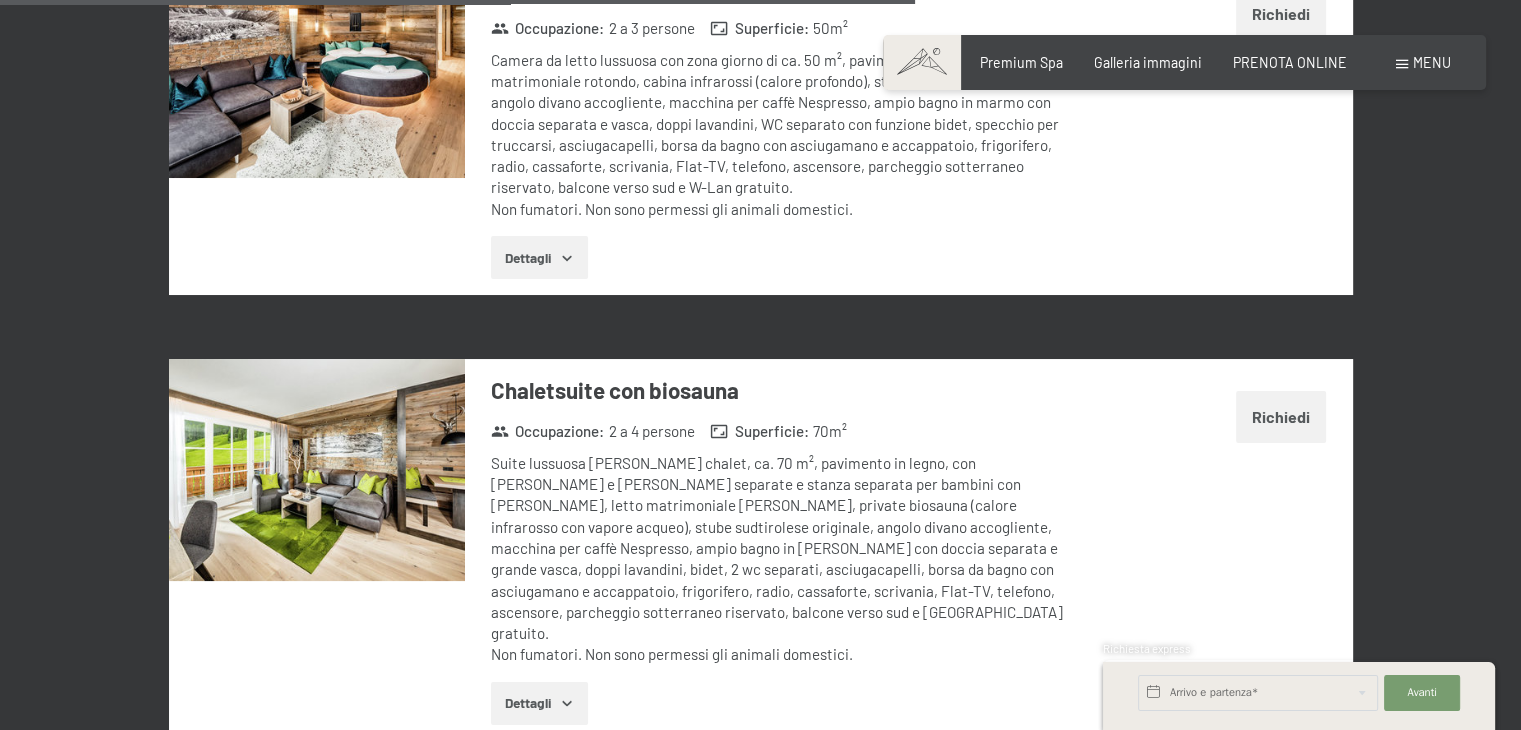 click on "Chaletsuite con biosauna" at bounding box center [788, 390] 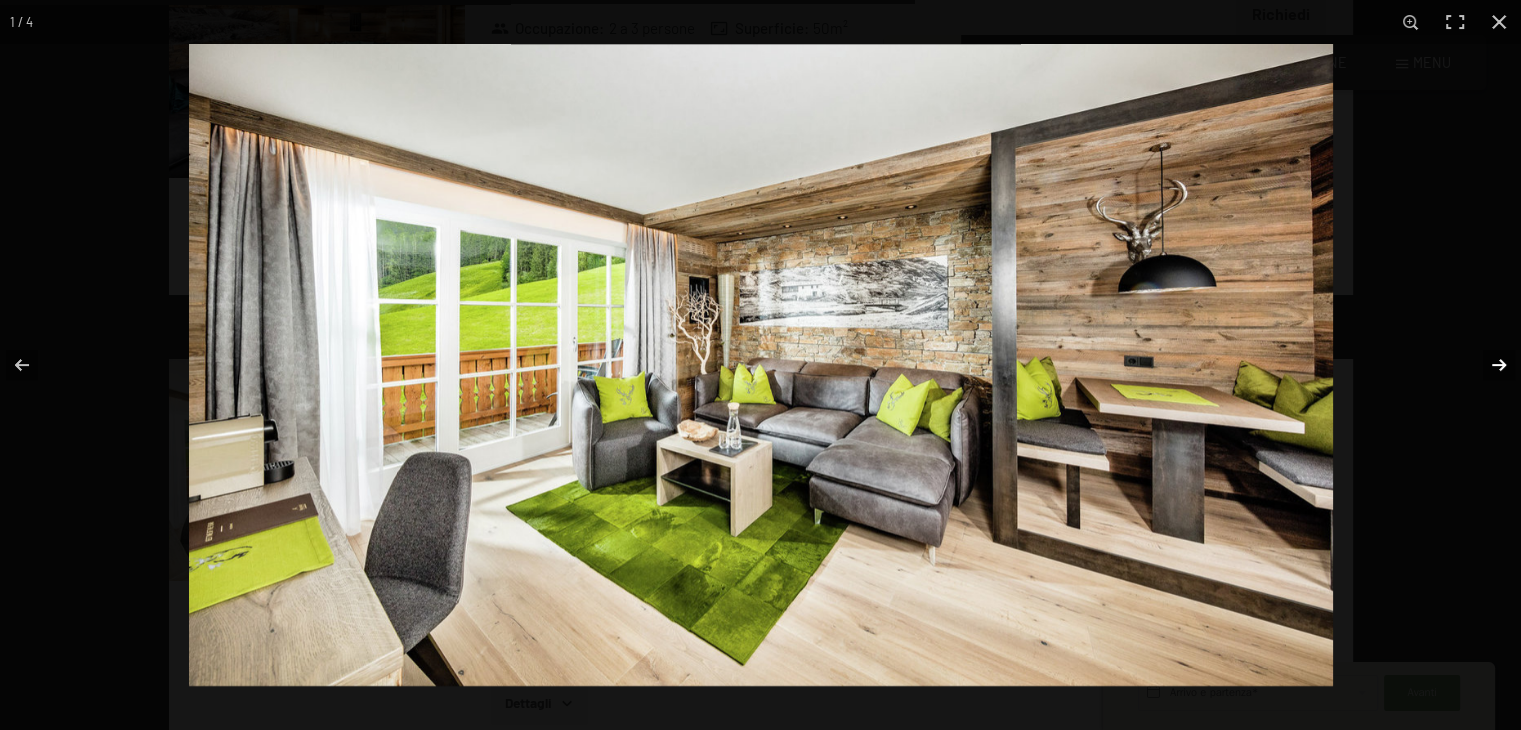 click at bounding box center [1486, 365] 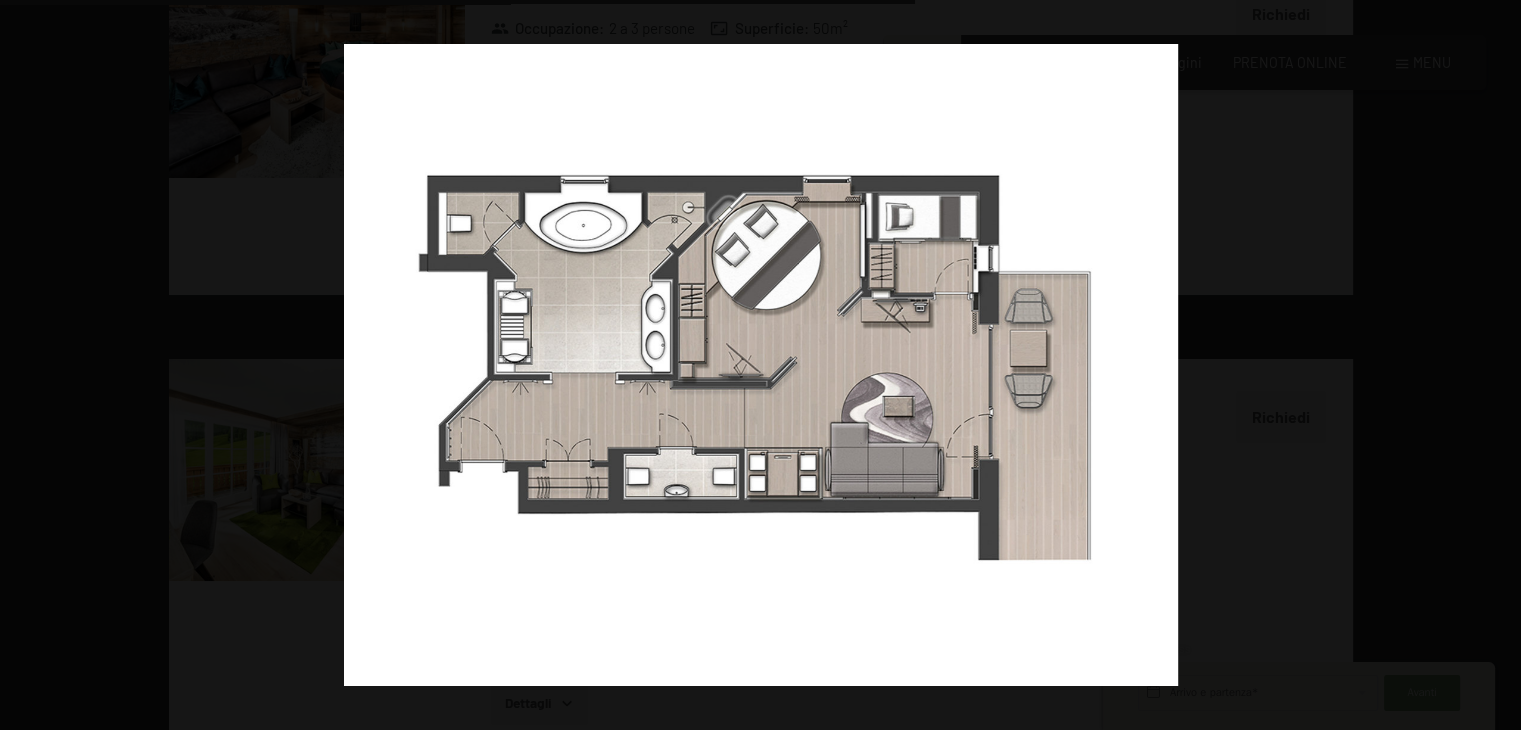 click at bounding box center (1486, 365) 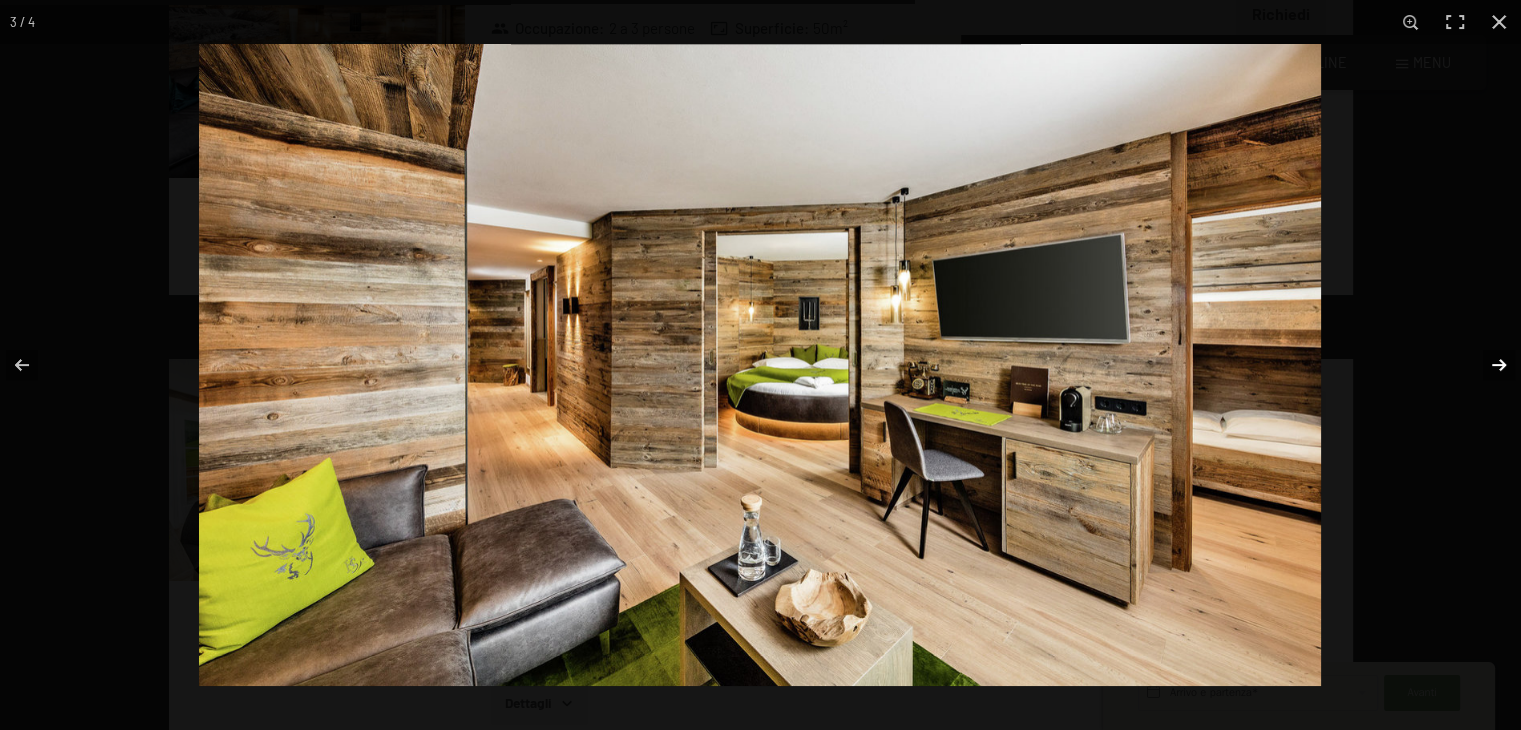 click at bounding box center [1486, 365] 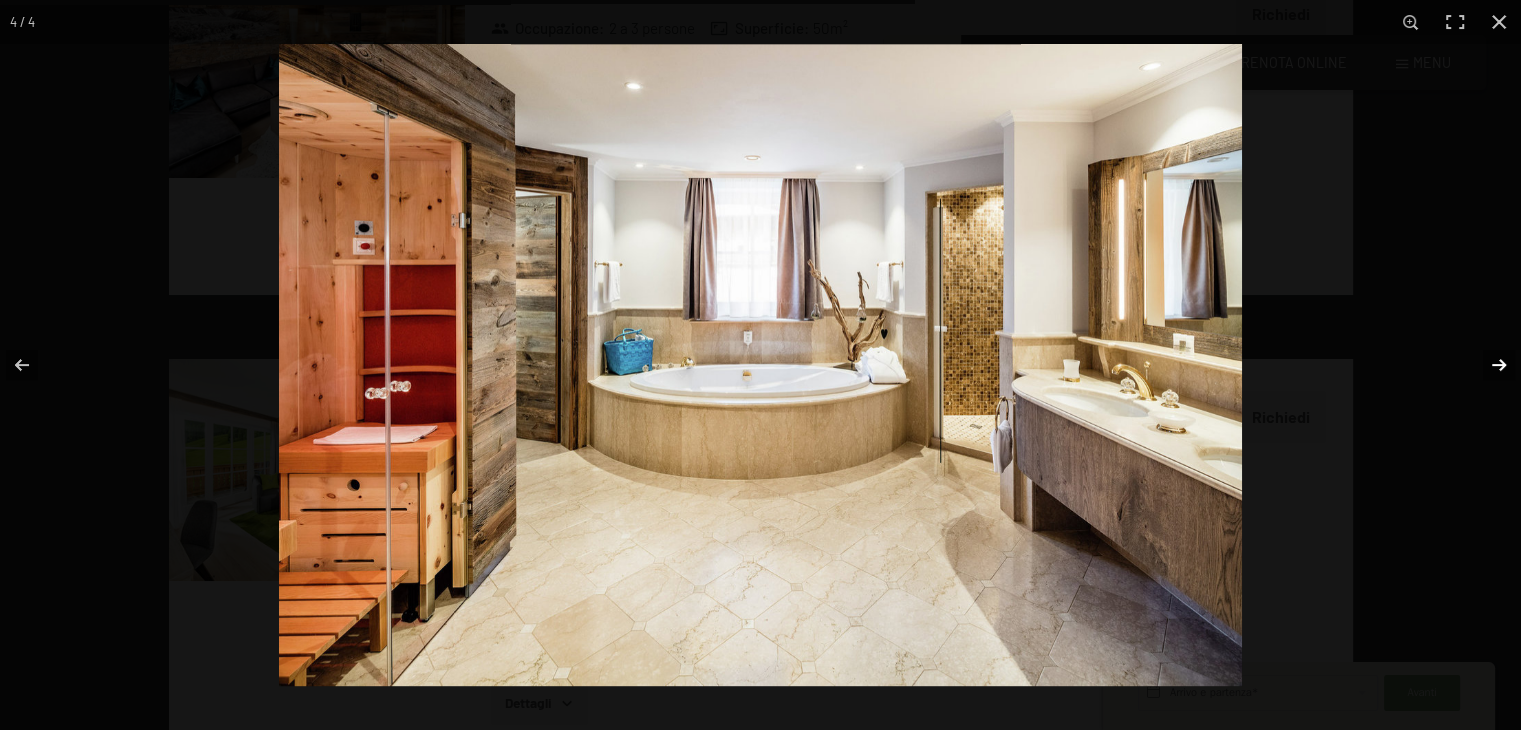 click at bounding box center [1486, 365] 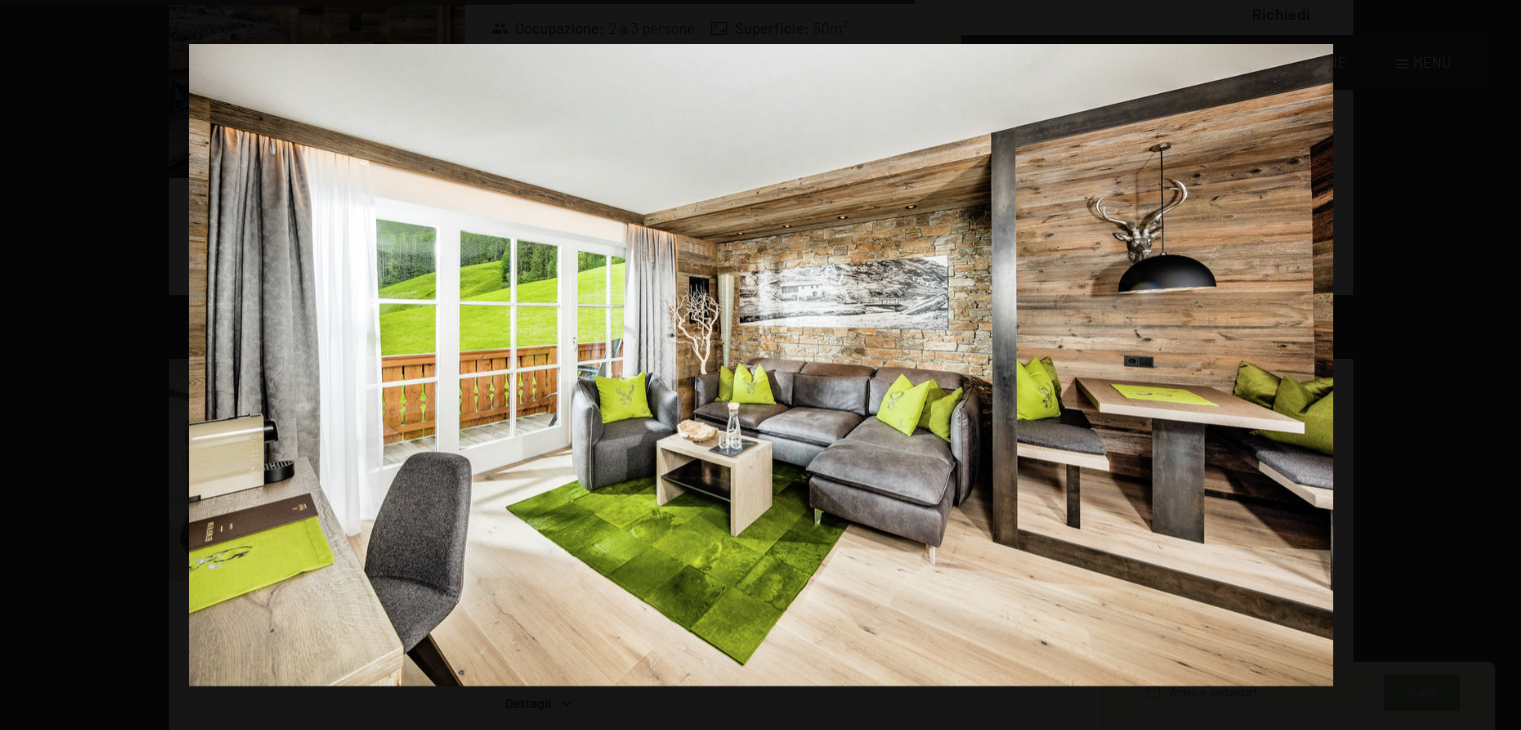 click at bounding box center [1486, 365] 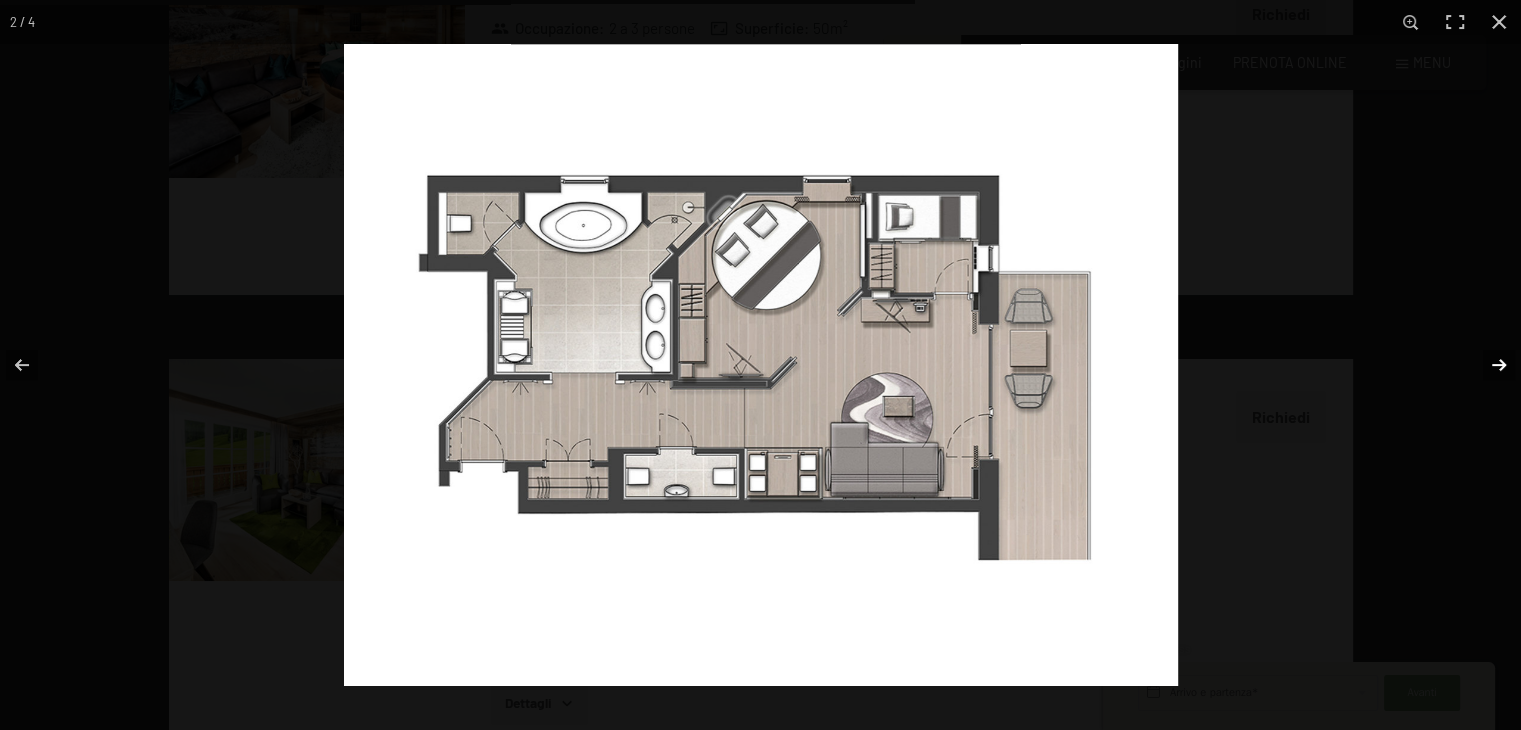 click at bounding box center [1486, 365] 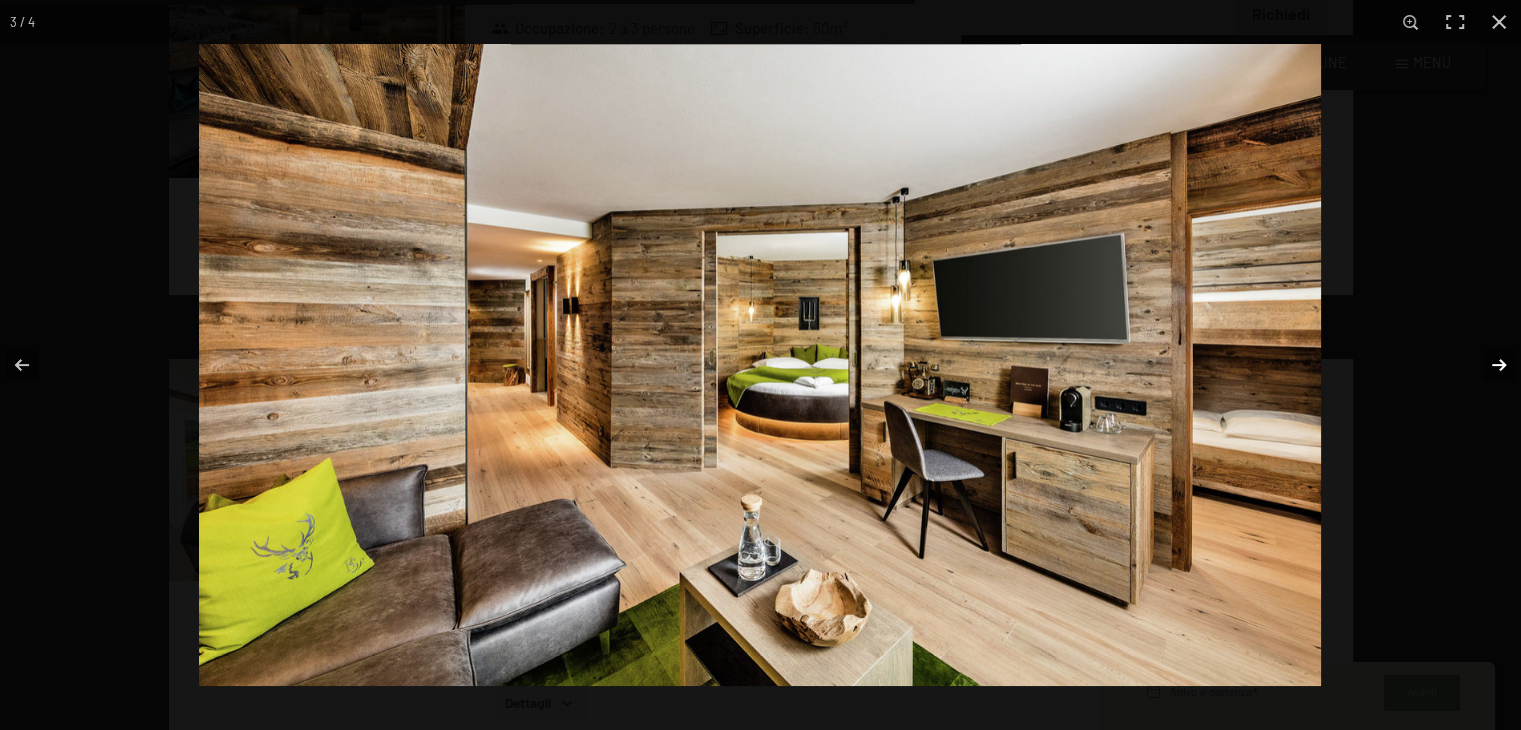 click at bounding box center [1486, 365] 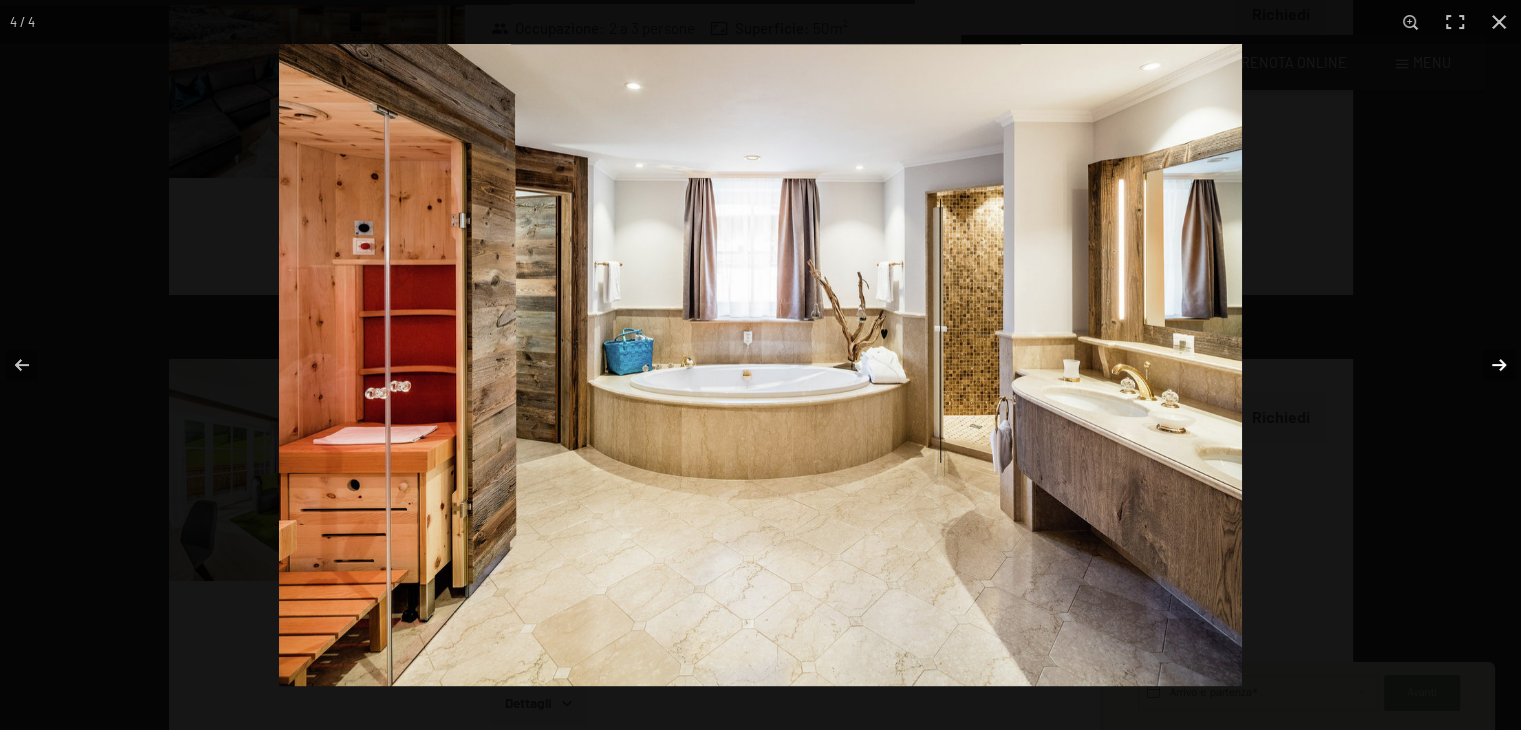 click at bounding box center [1486, 365] 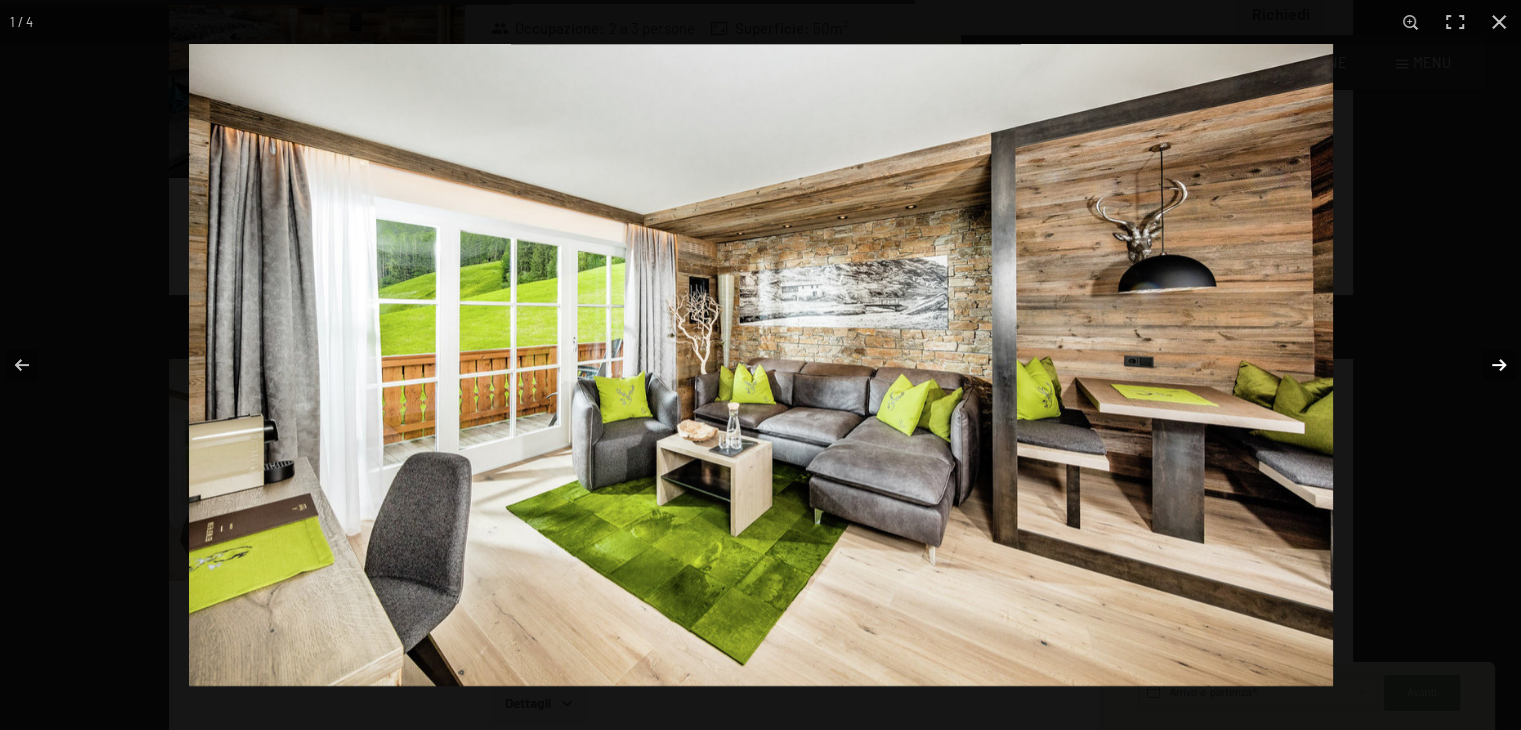 click at bounding box center (1486, 365) 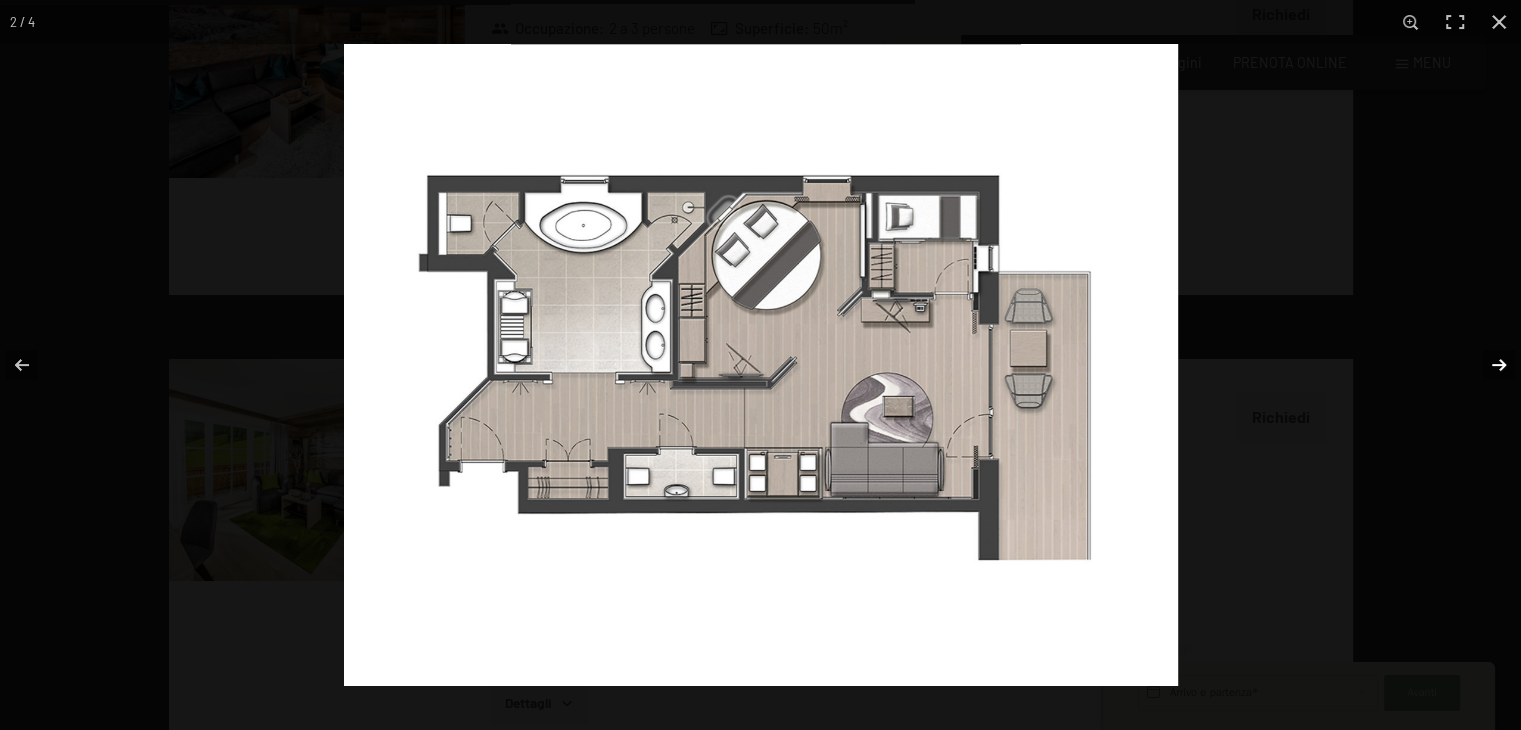 click at bounding box center [1486, 365] 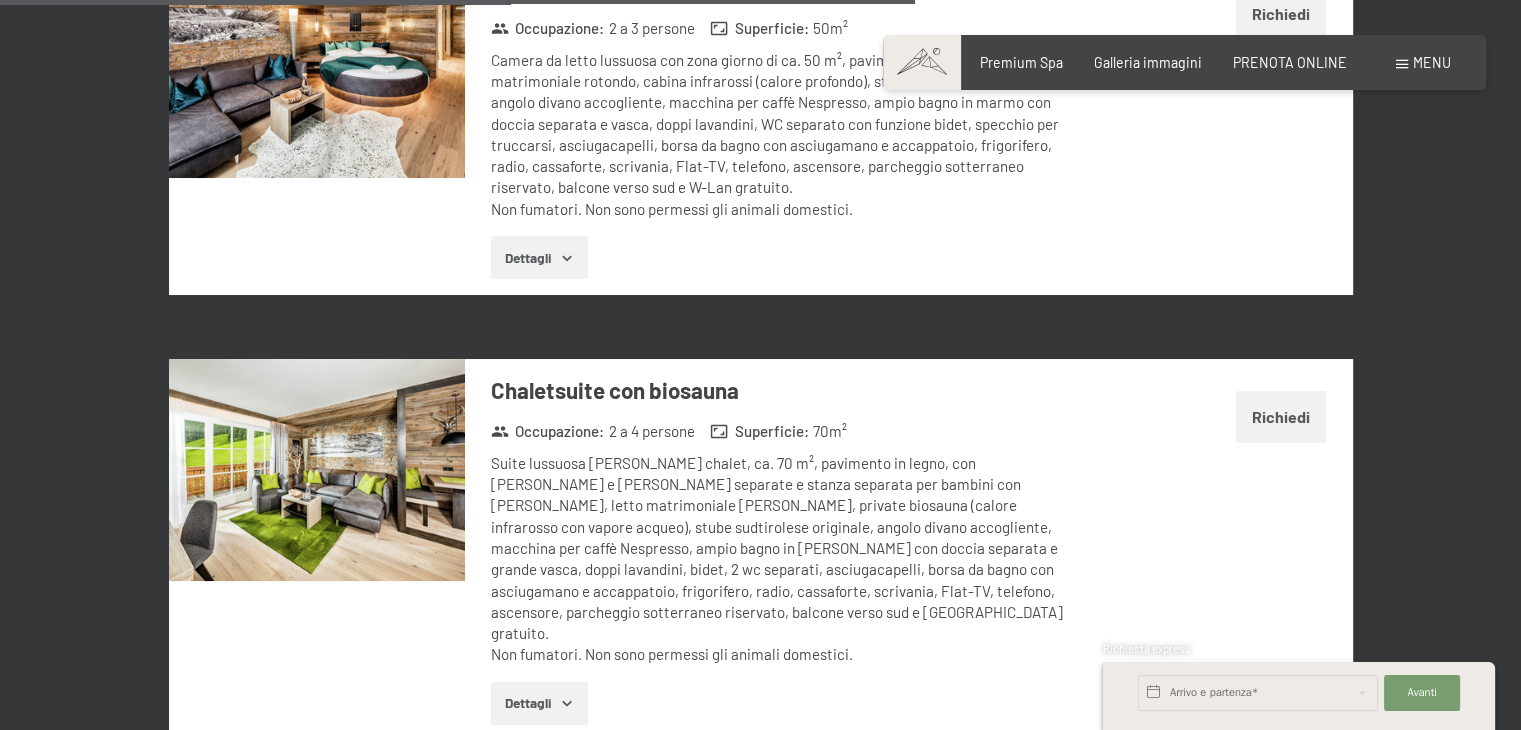 click at bounding box center (0, 0) 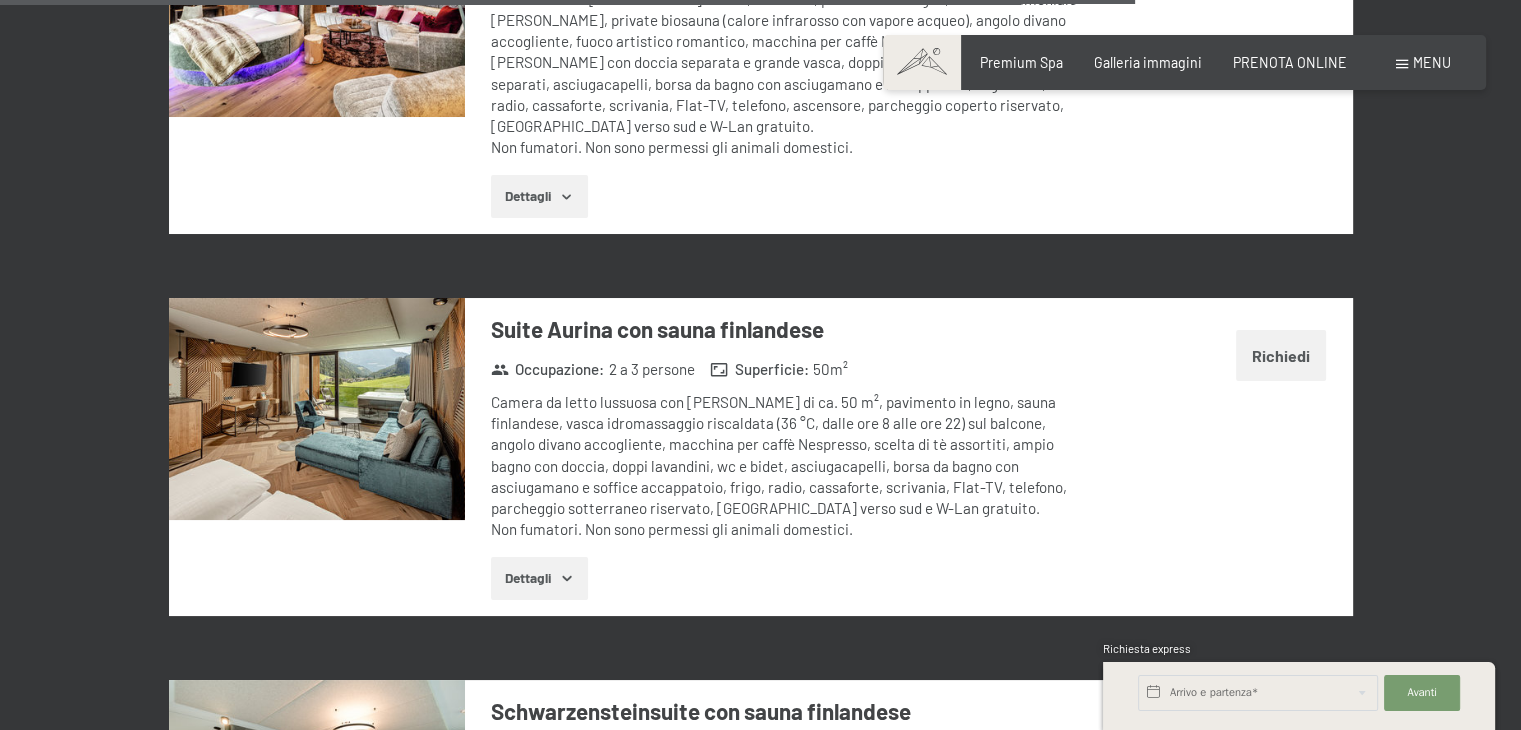 scroll, scrollTop: 4718, scrollLeft: 0, axis: vertical 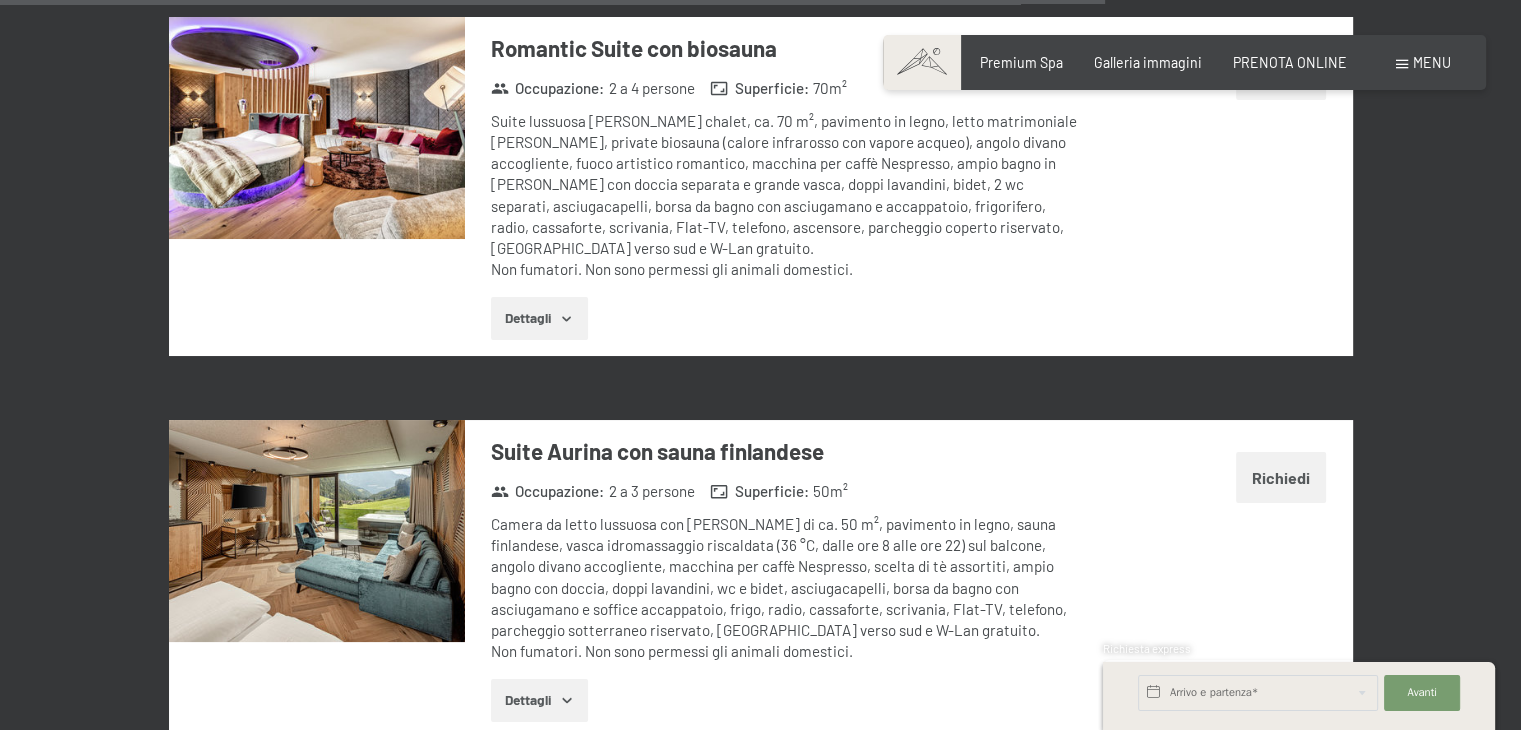 click at bounding box center (317, 531) 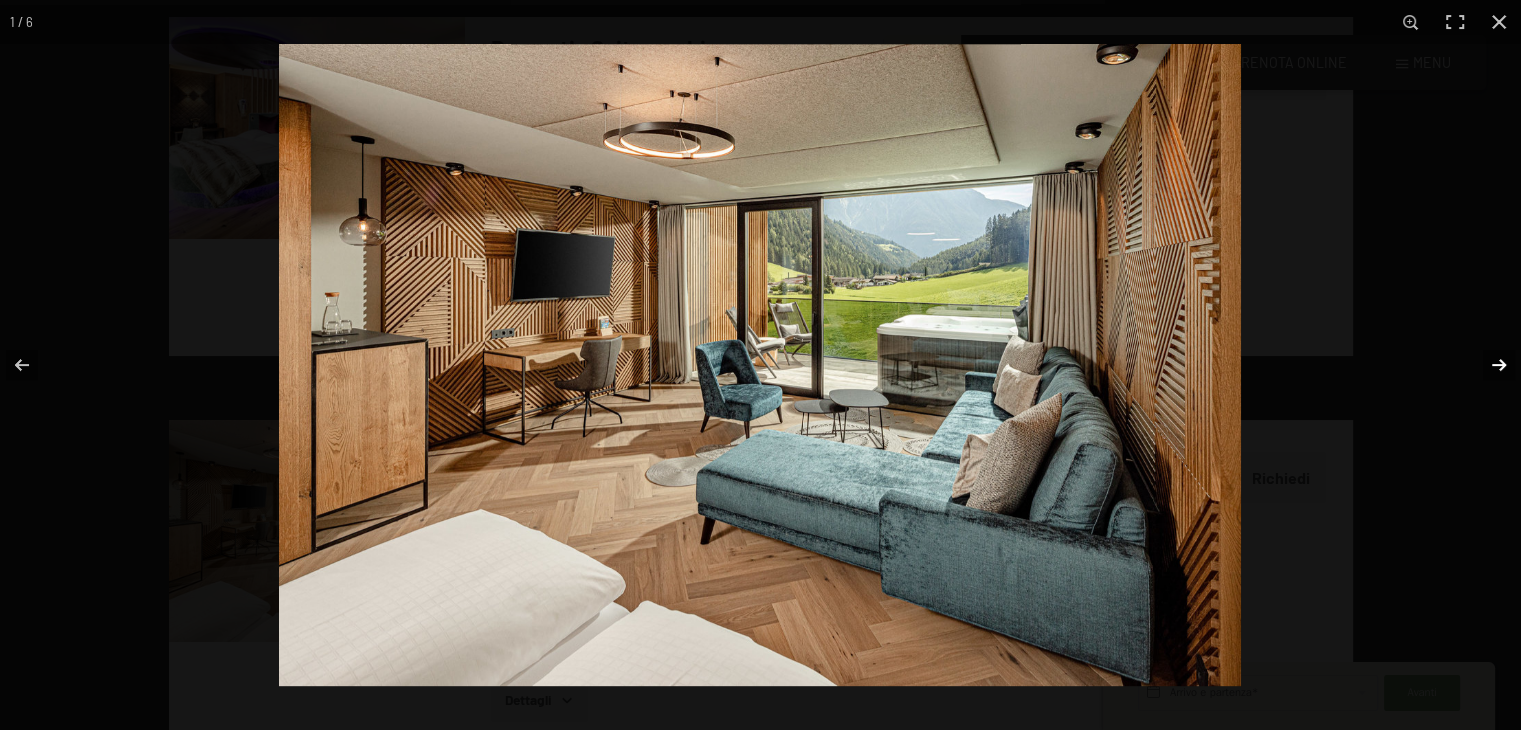 click at bounding box center (1486, 365) 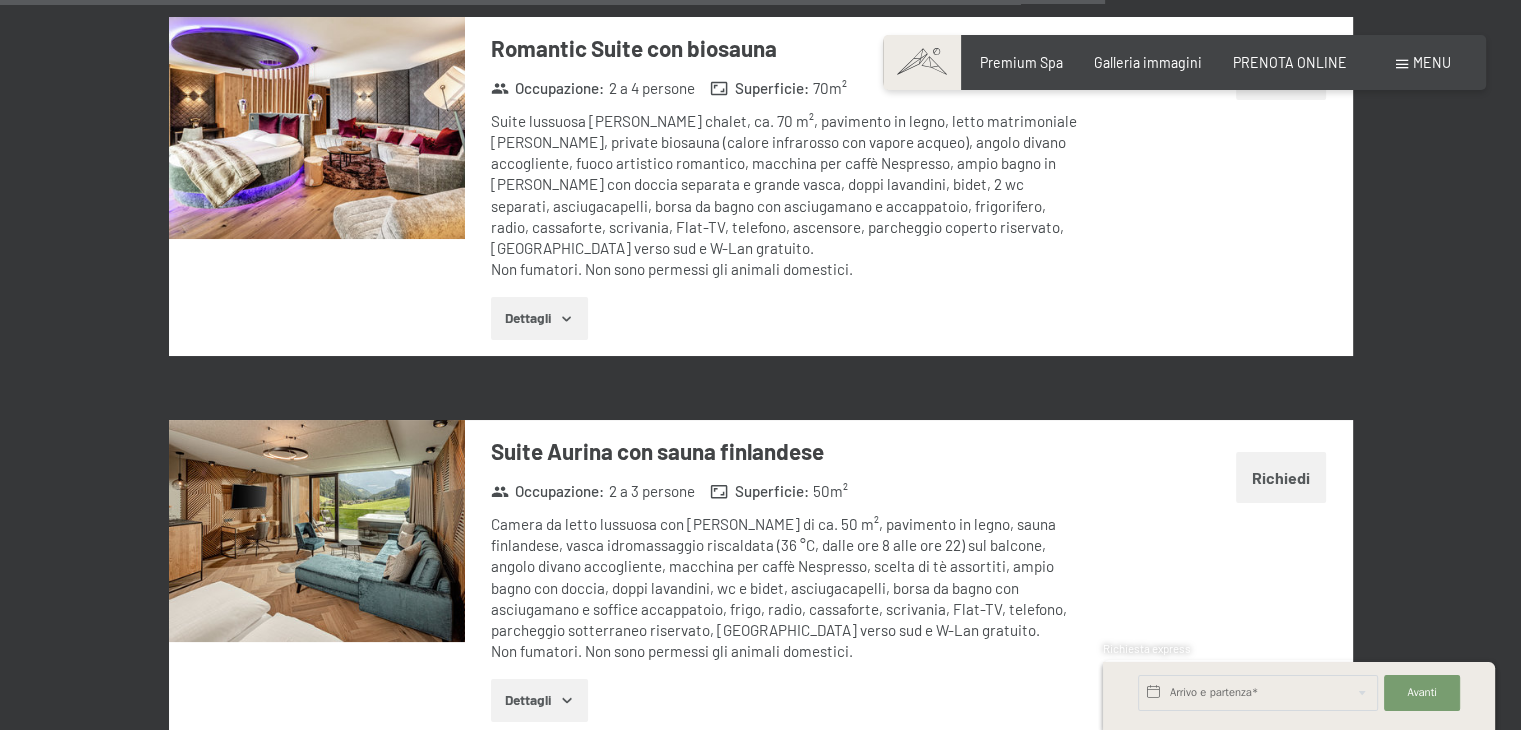 click at bounding box center (0, 0) 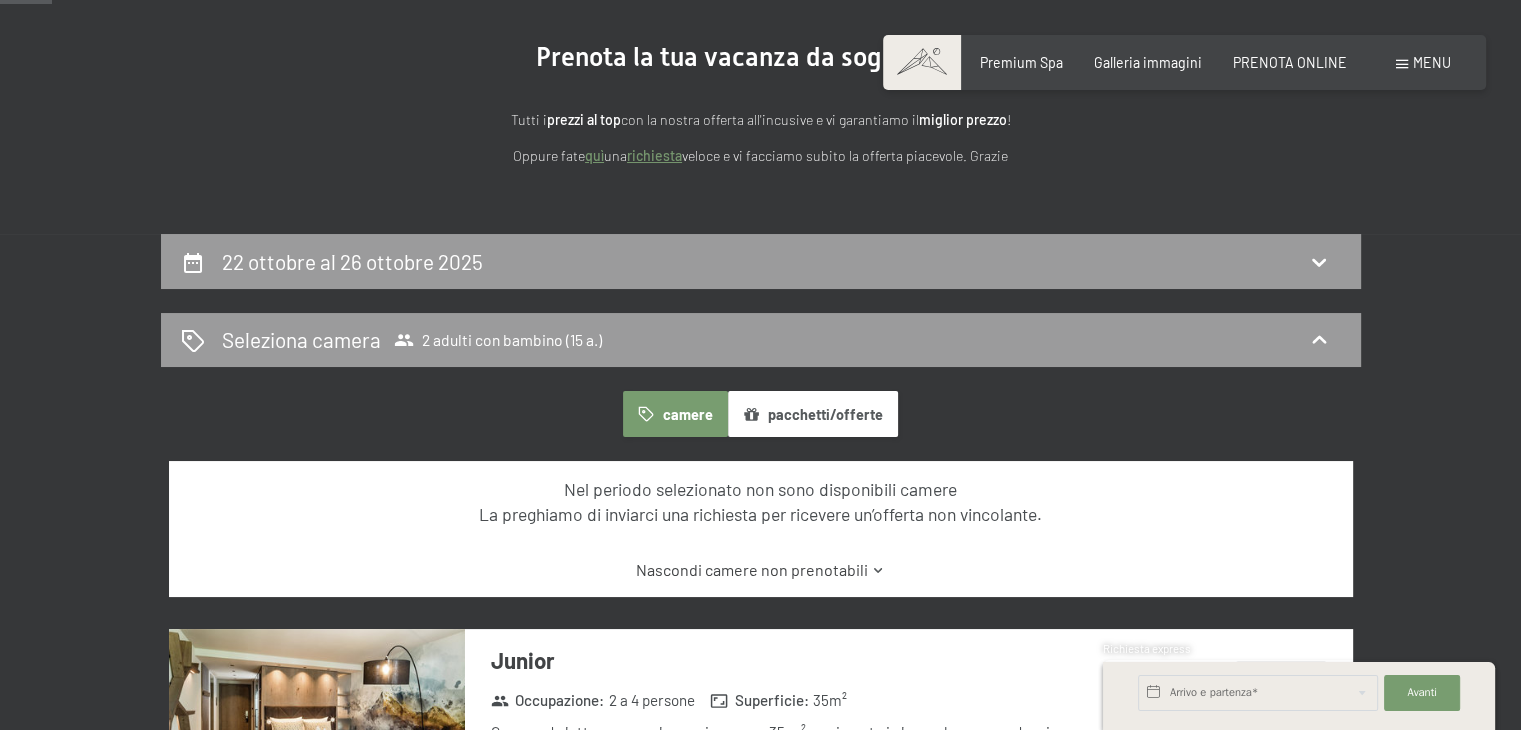 scroll, scrollTop: 291, scrollLeft: 0, axis: vertical 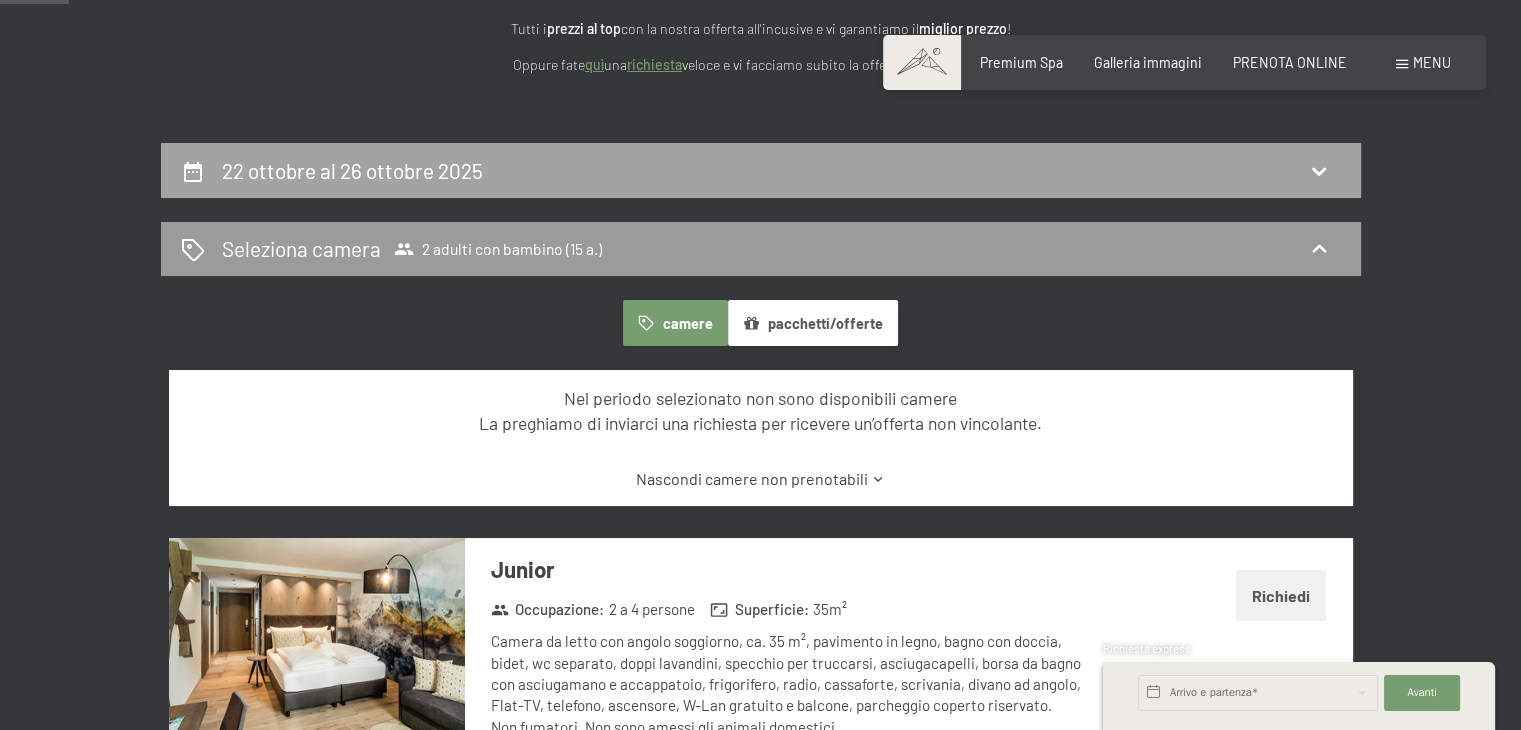 click on "22 ottobre al 26 ottobre 2025" at bounding box center [352, 170] 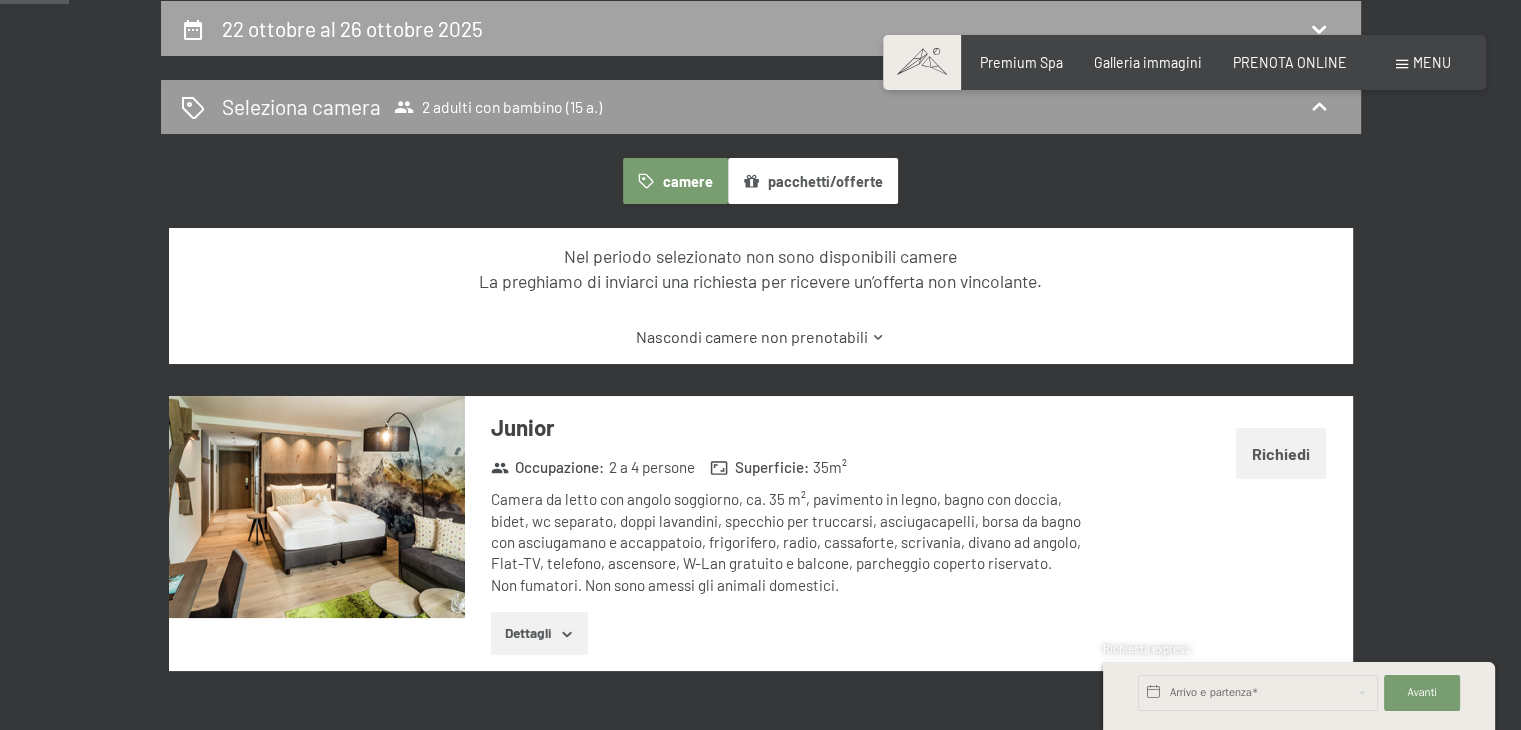 select on "15" 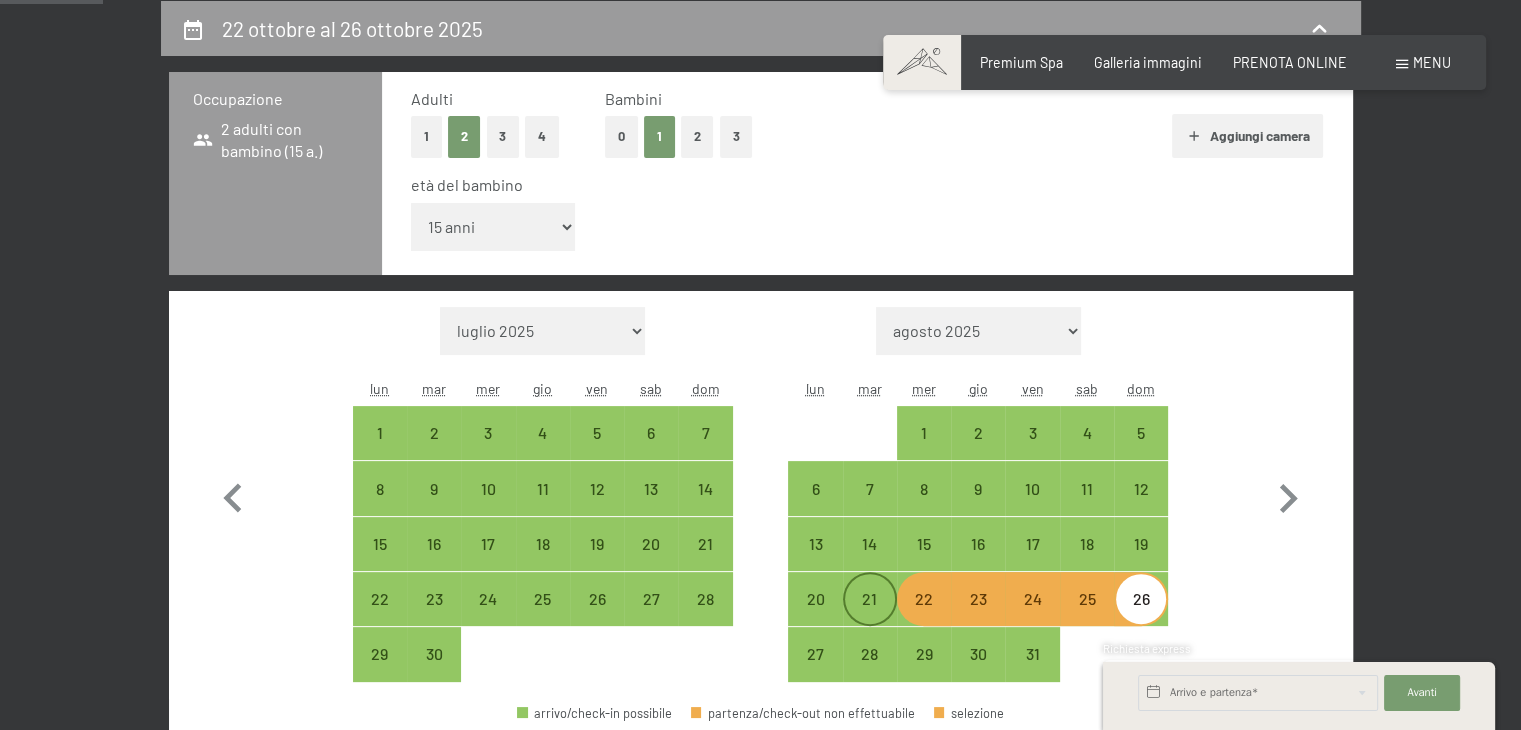 click on "21" at bounding box center (870, 616) 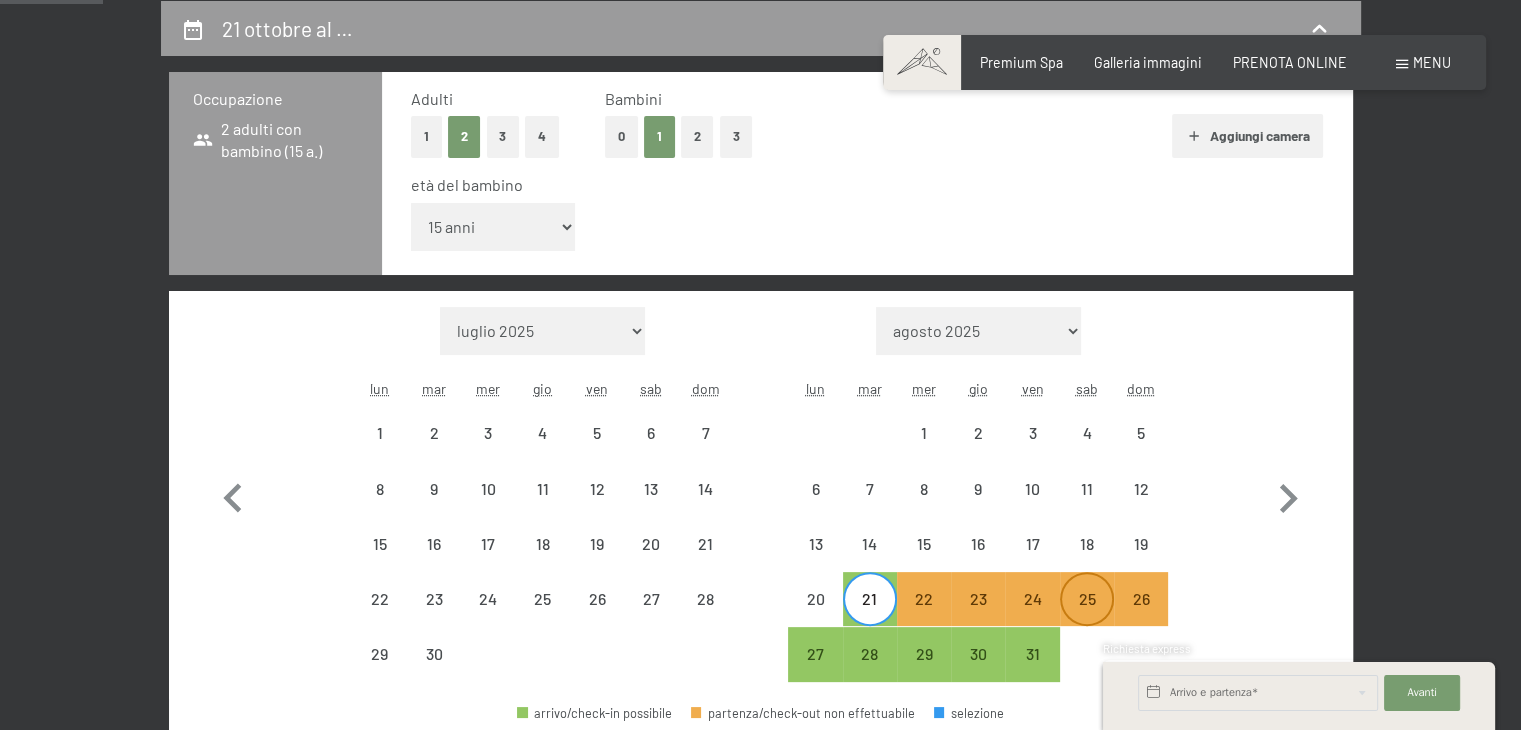 click on "25" at bounding box center (1087, 616) 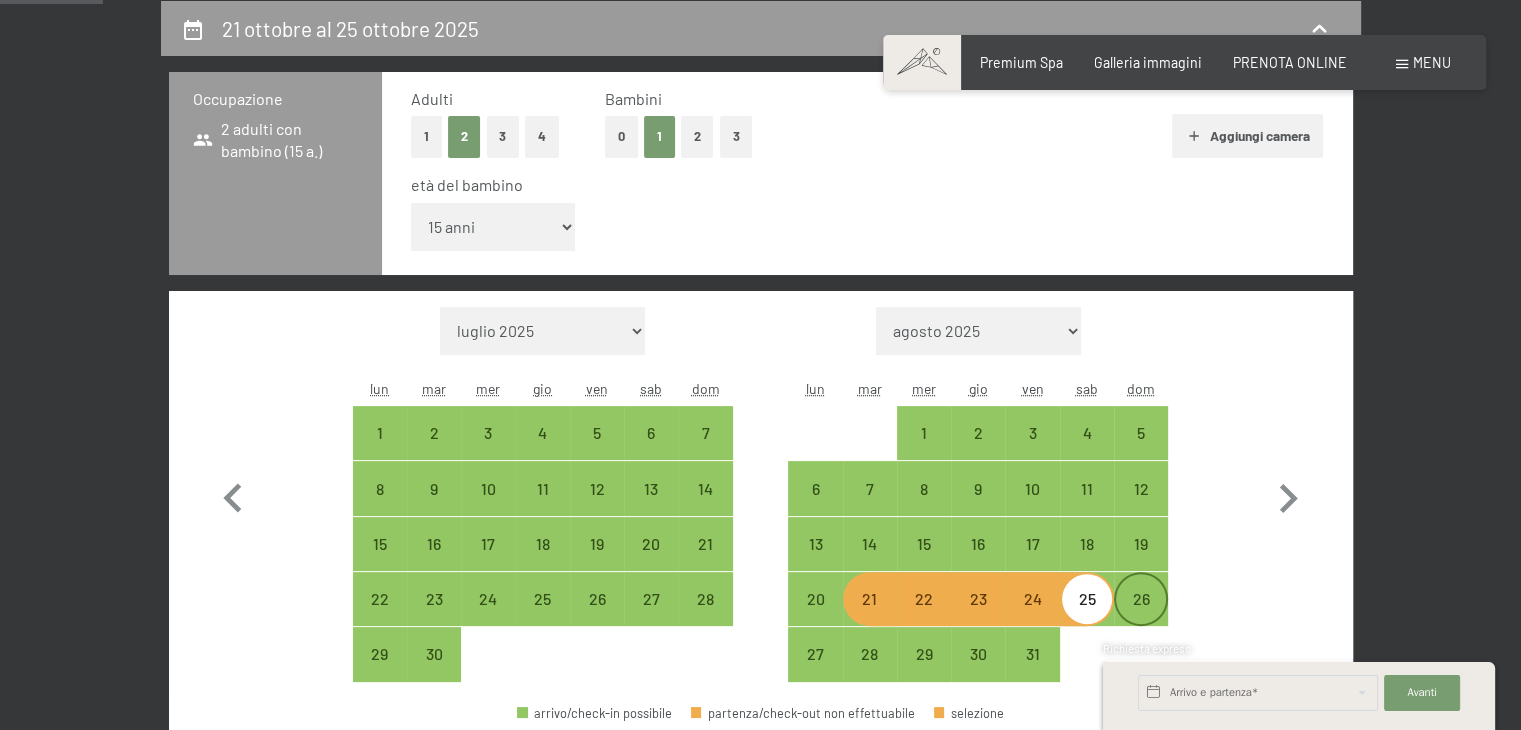 click on "26" at bounding box center [1141, 616] 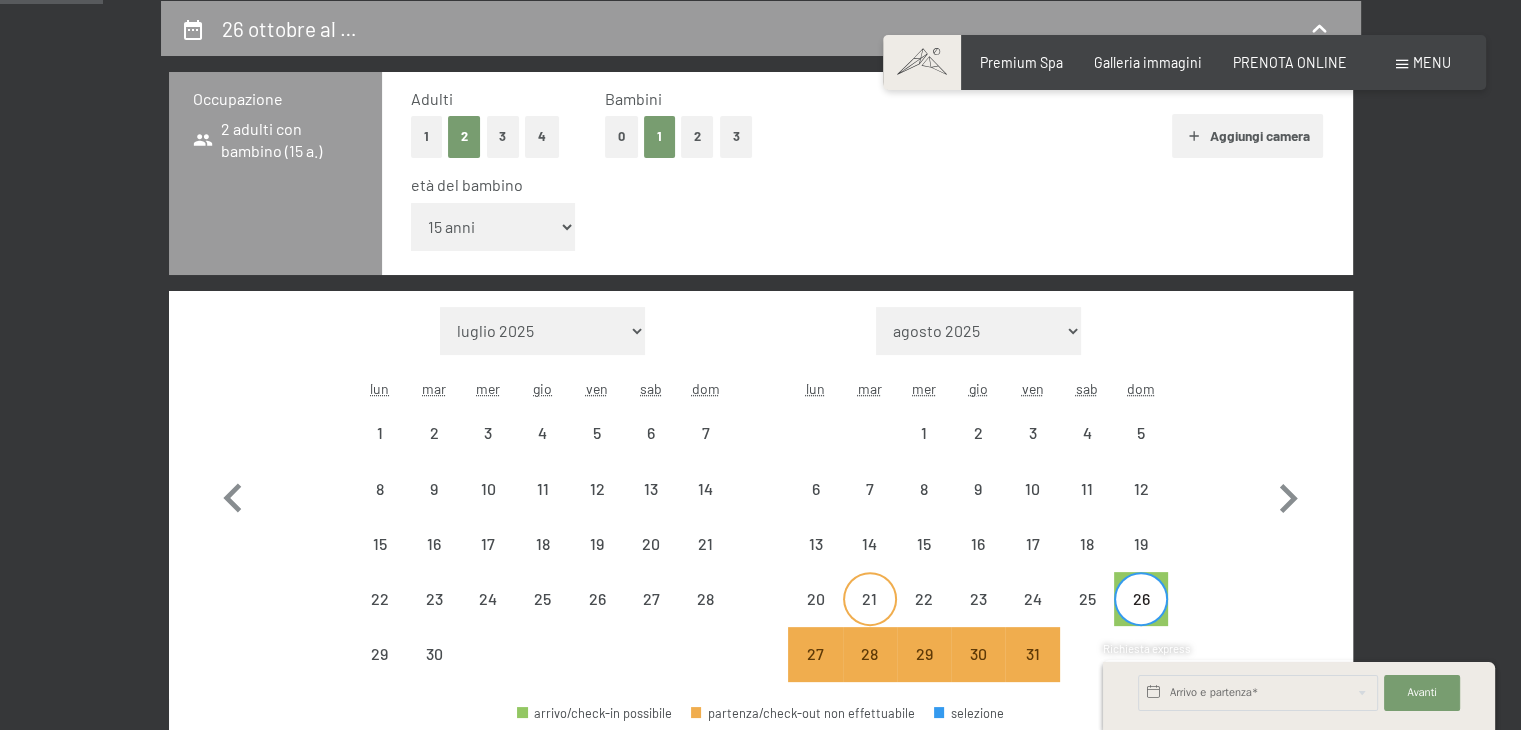 click on "21" at bounding box center (870, 616) 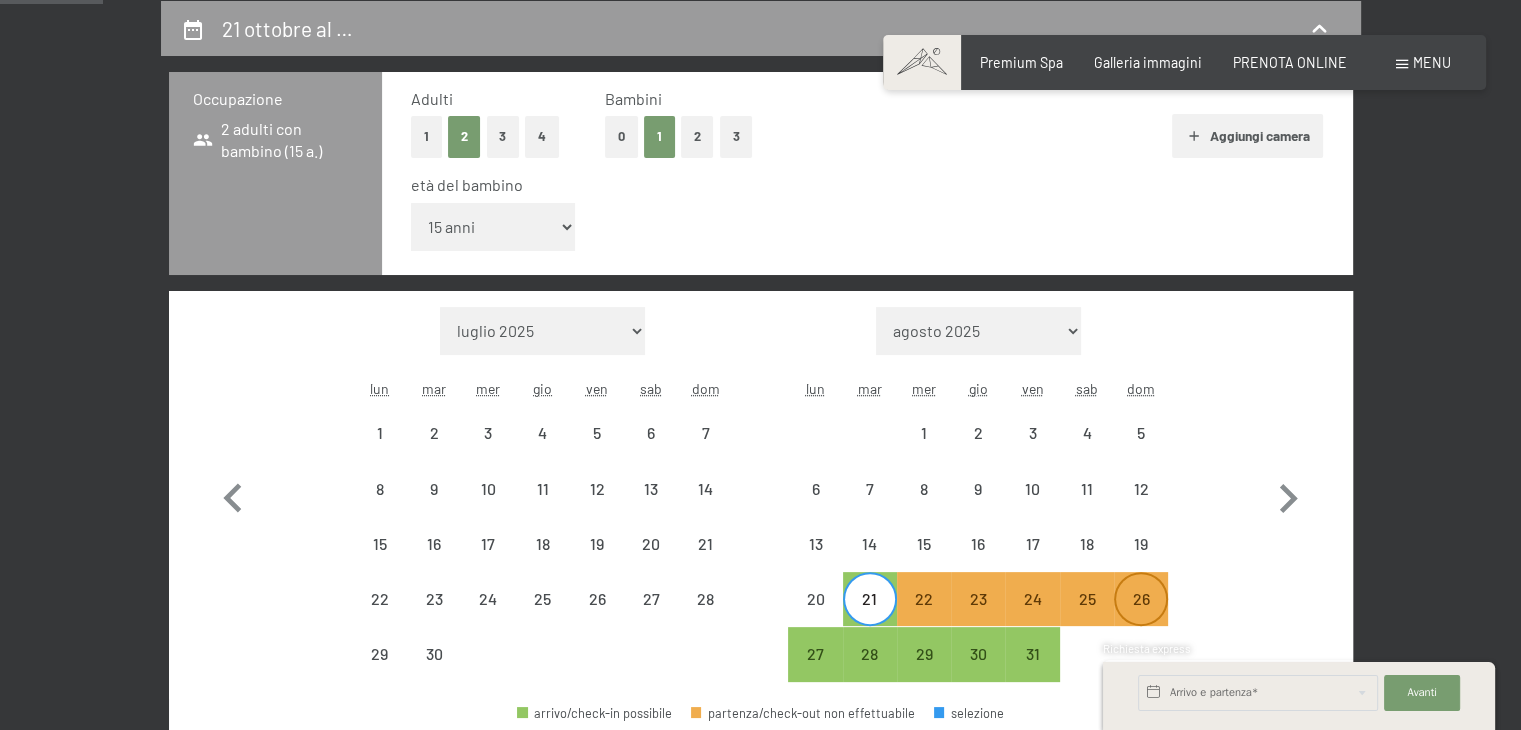 click on "26" at bounding box center [1141, 616] 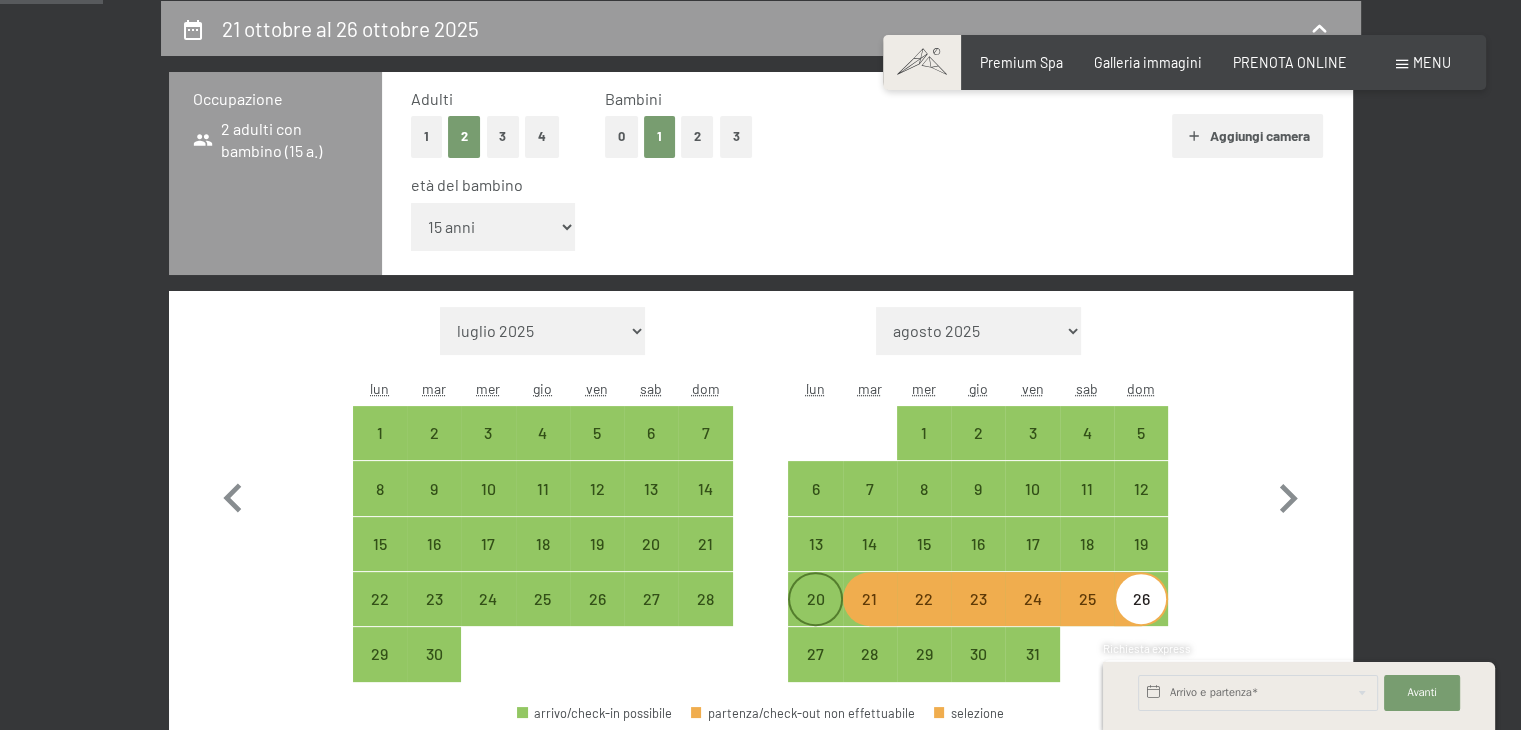 click on "20" at bounding box center (815, 616) 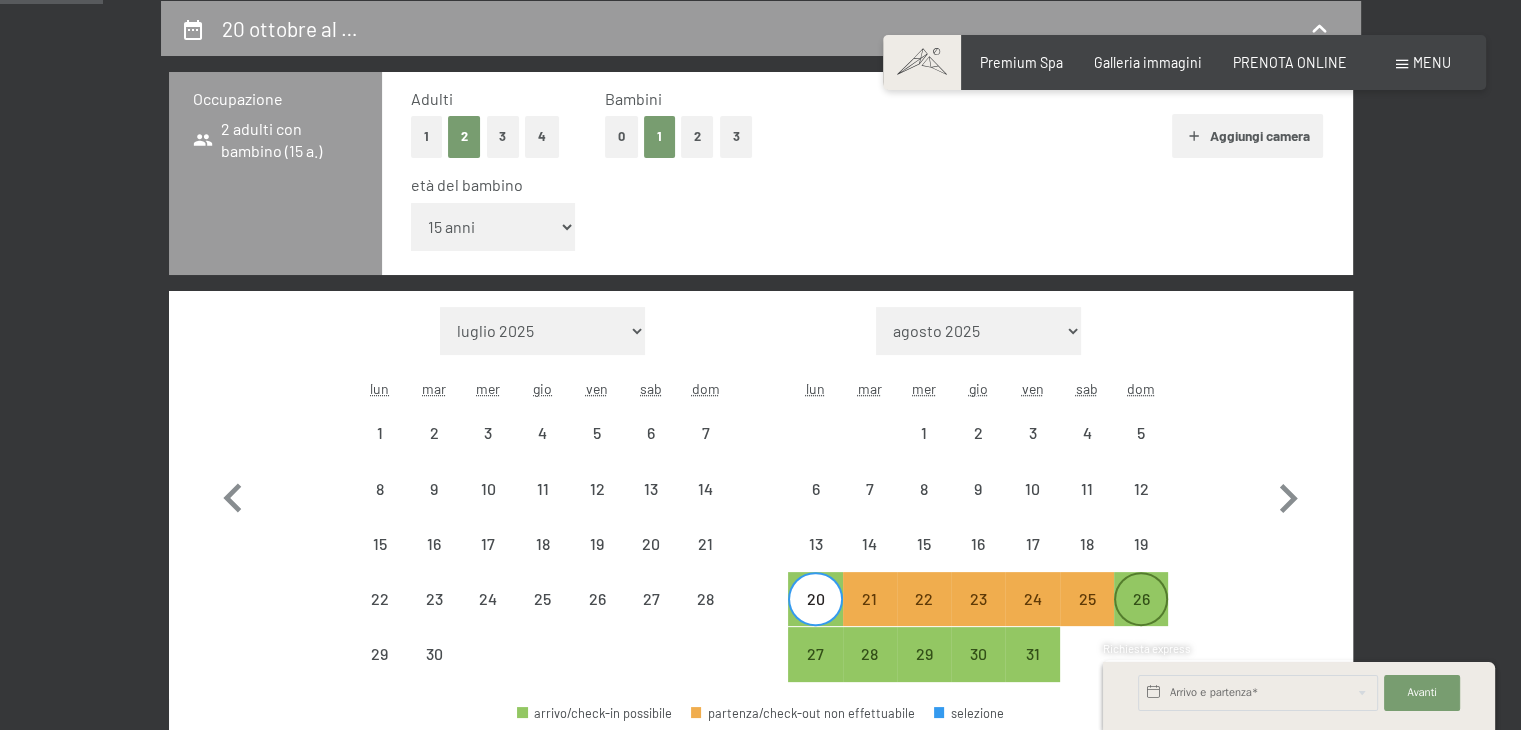 click on "26" at bounding box center (1141, 599) 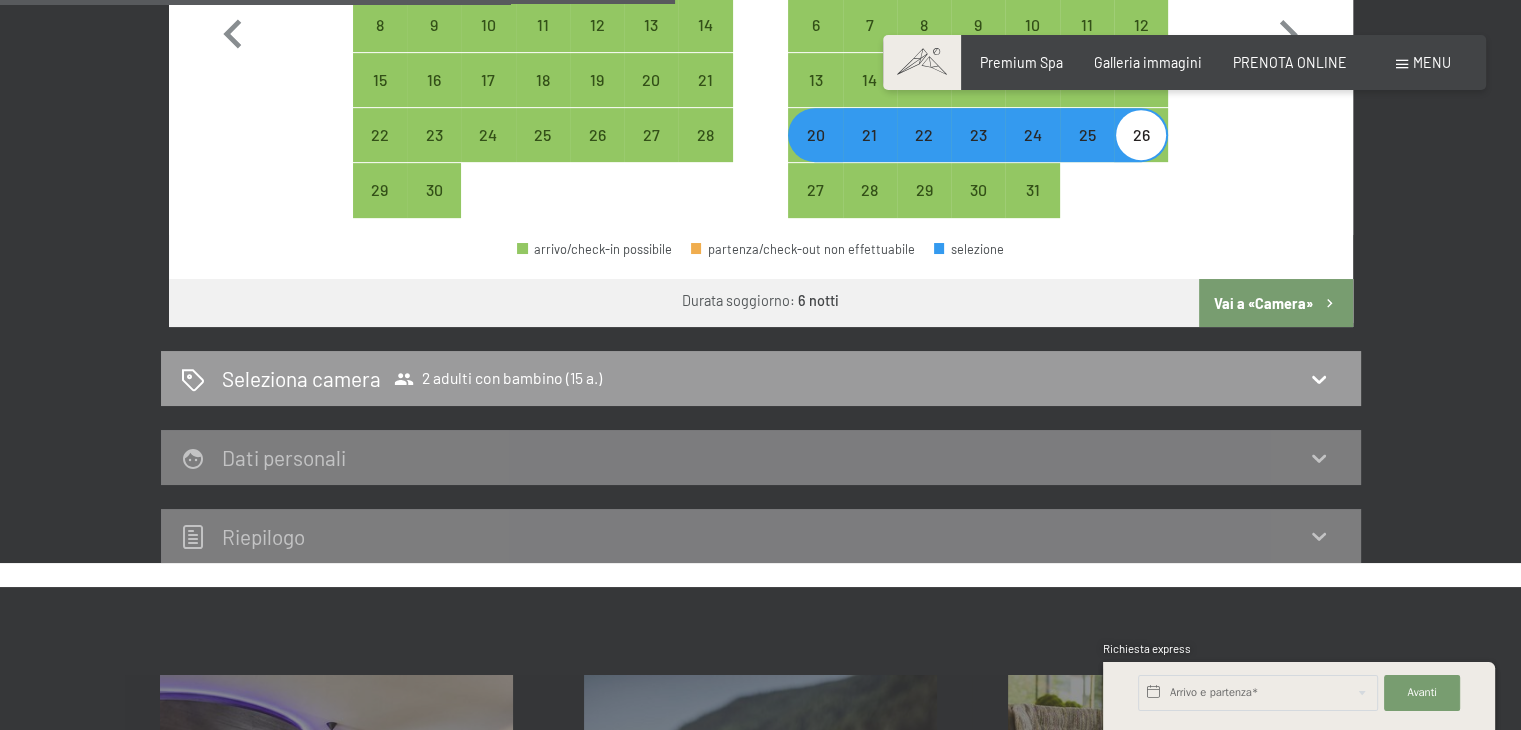 scroll, scrollTop: 894, scrollLeft: 0, axis: vertical 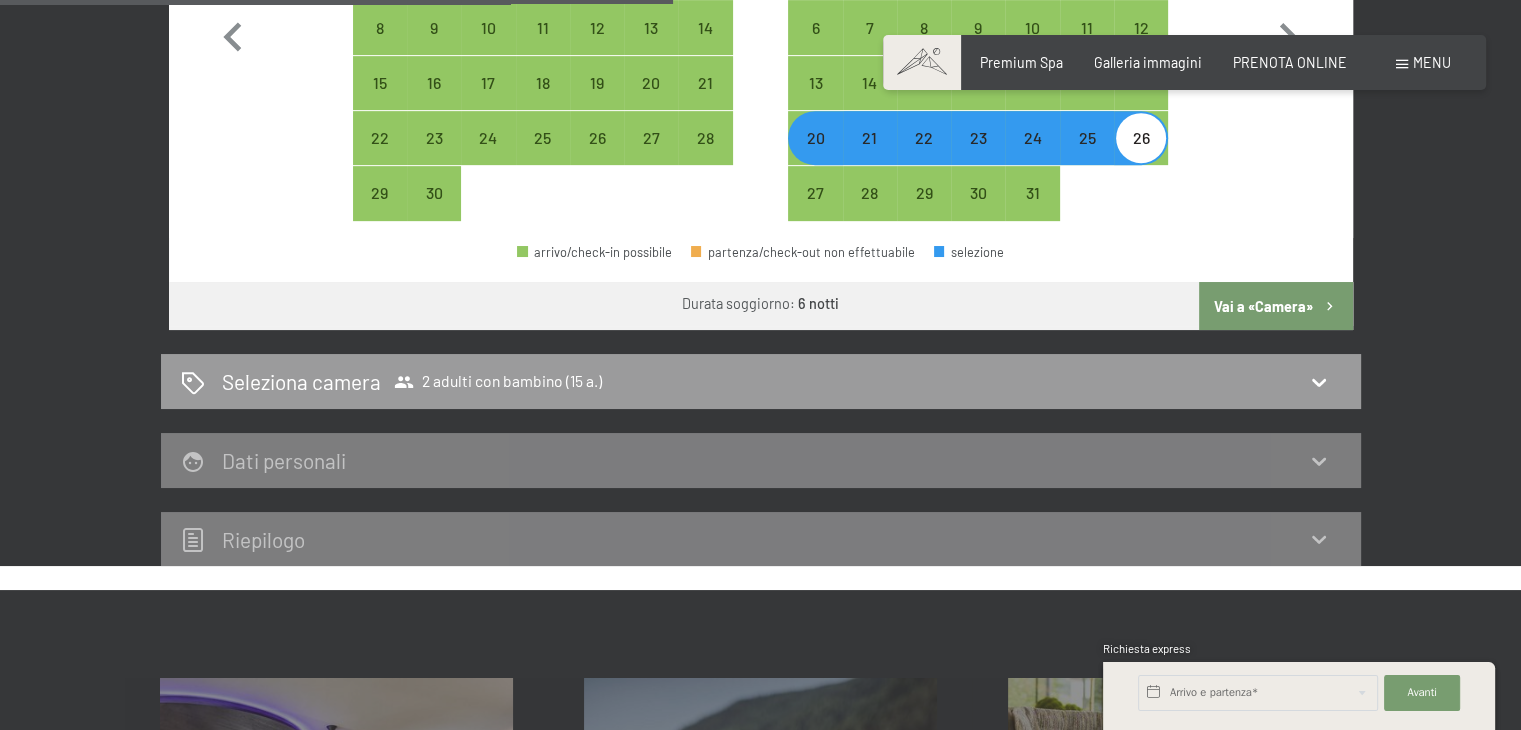 click on "Vai a «Camera»" at bounding box center [1275, 306] 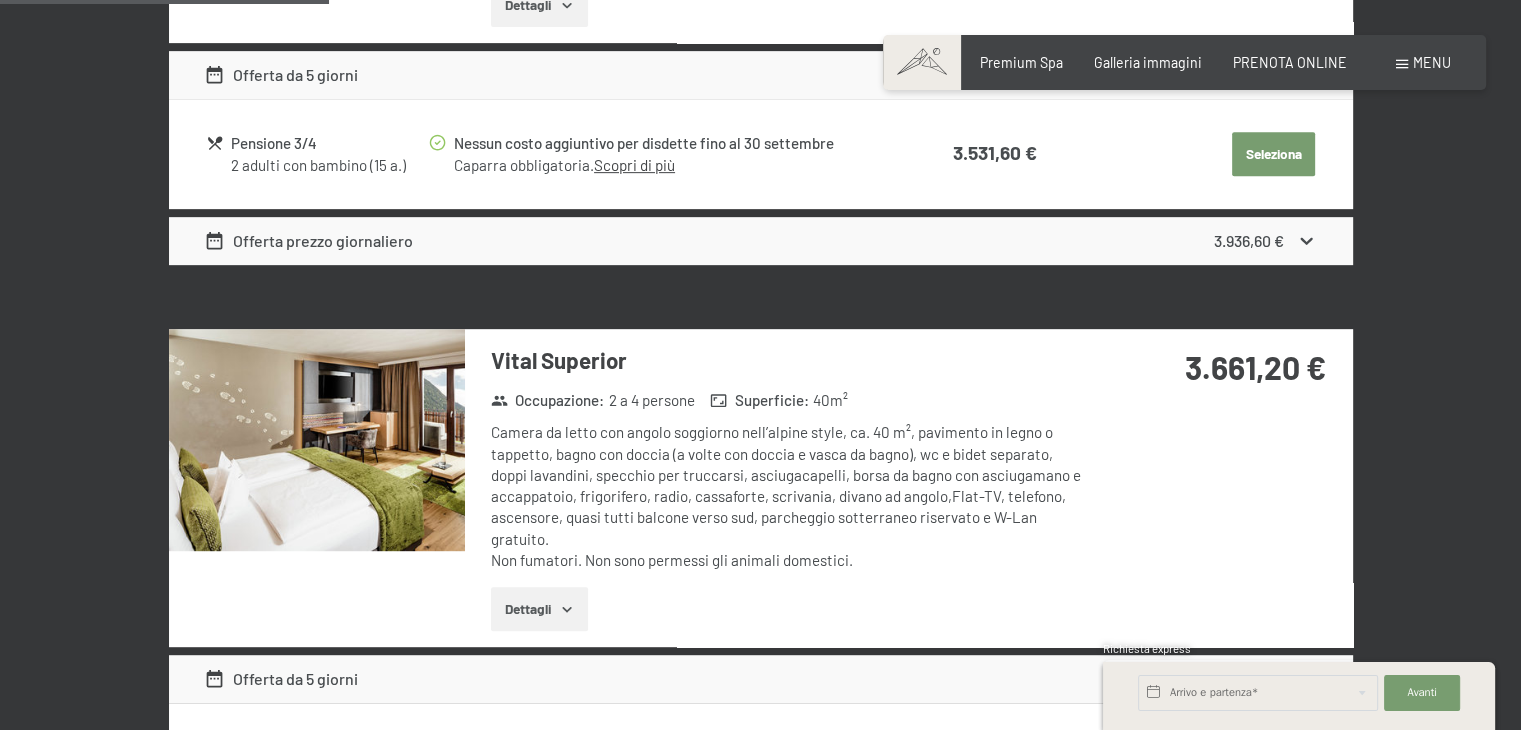 scroll, scrollTop: 433, scrollLeft: 0, axis: vertical 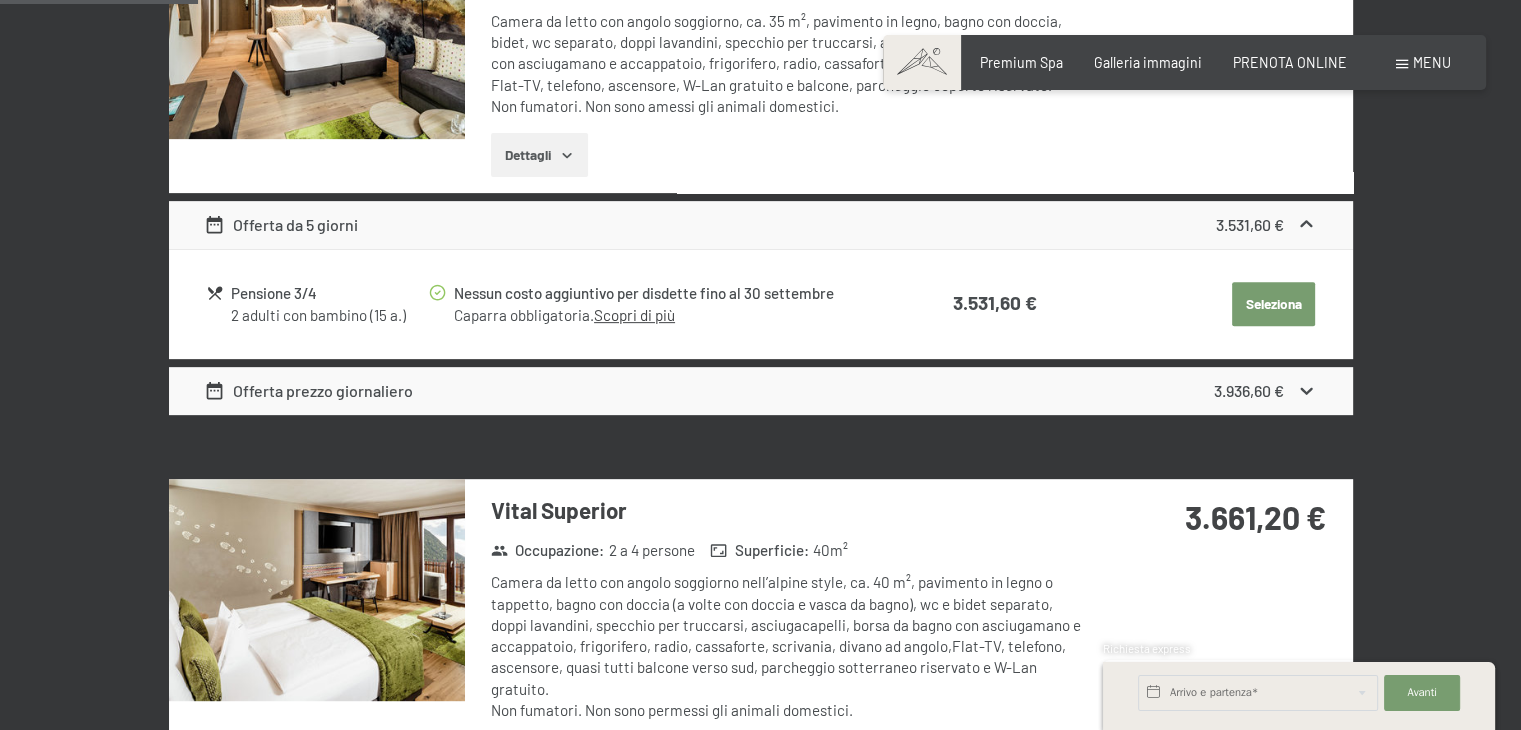click 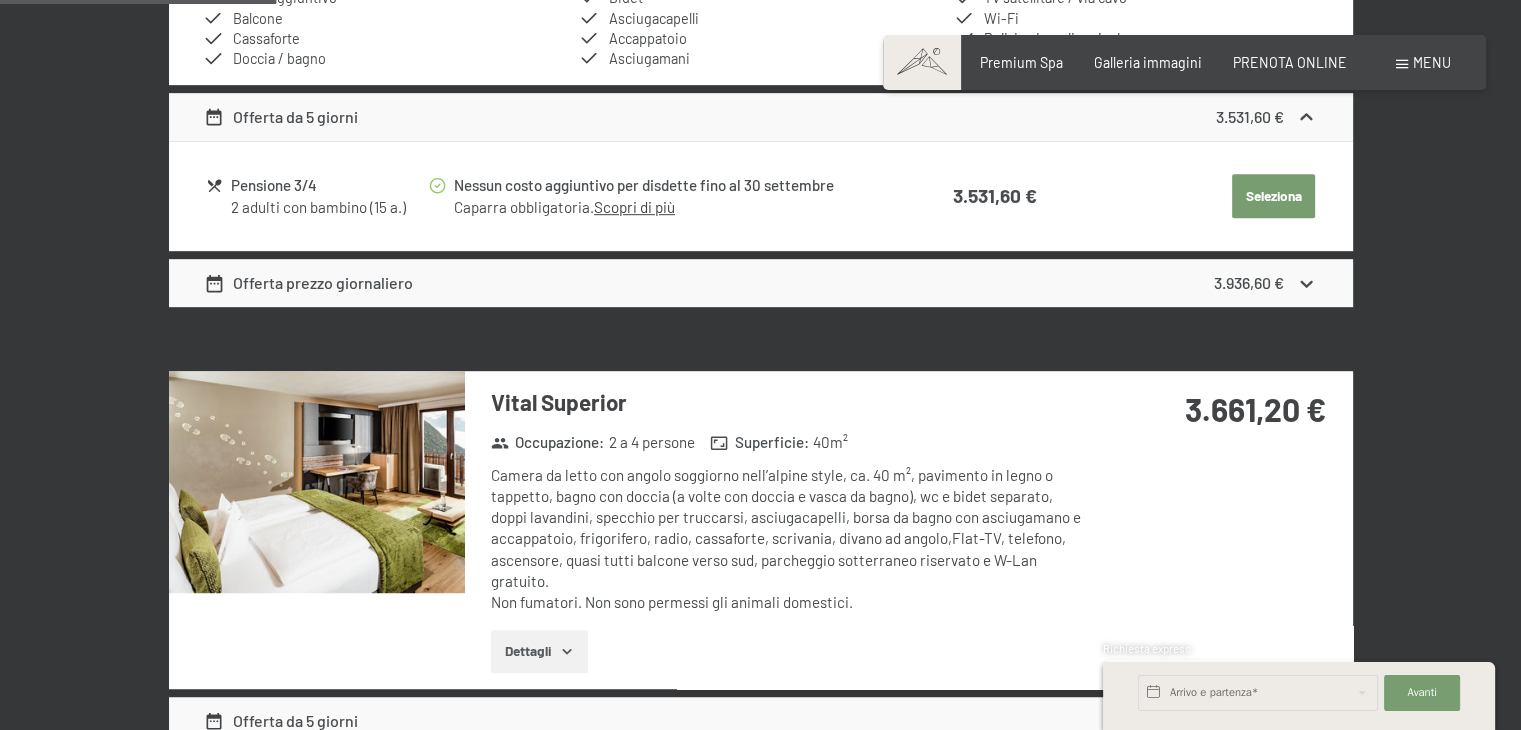 scroll, scrollTop: 1082, scrollLeft: 0, axis: vertical 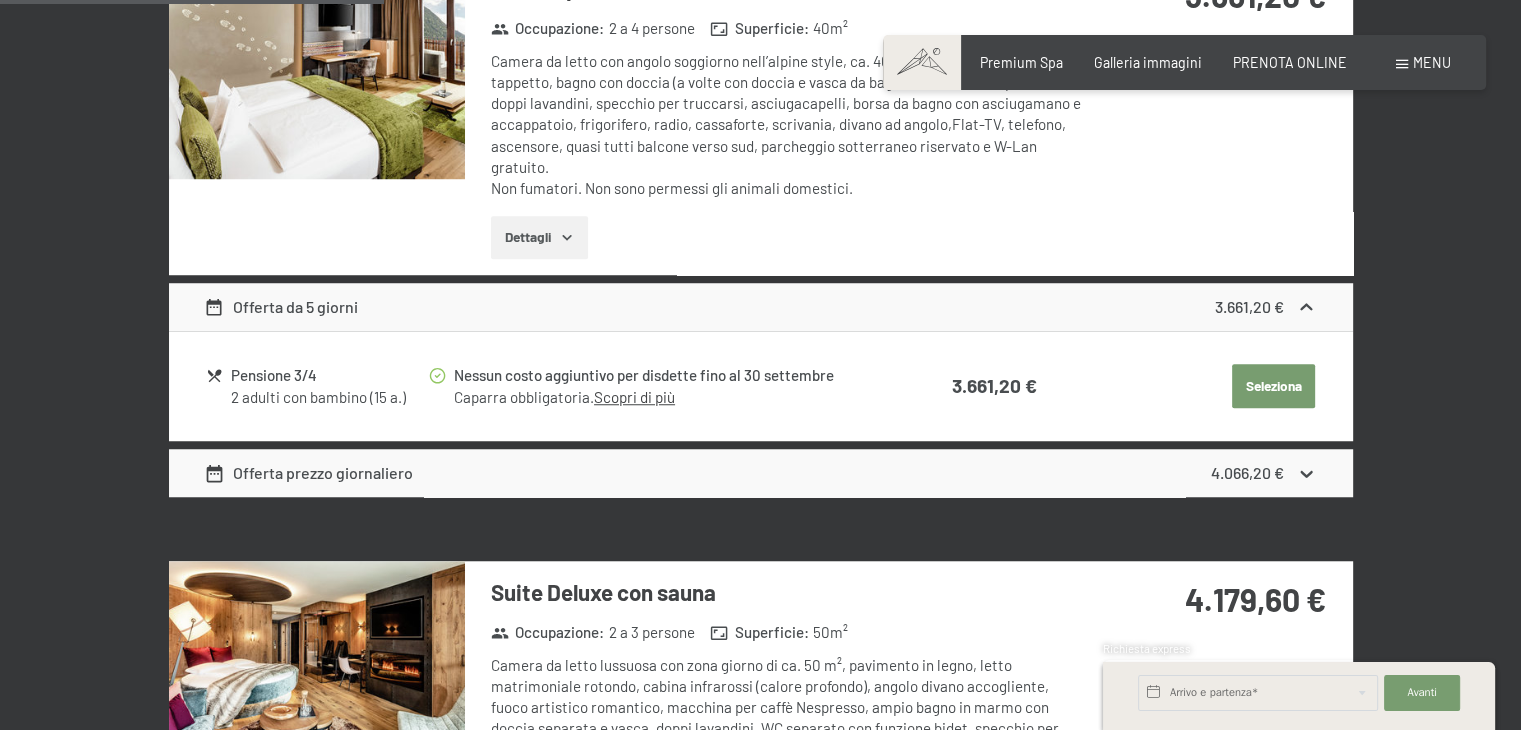click 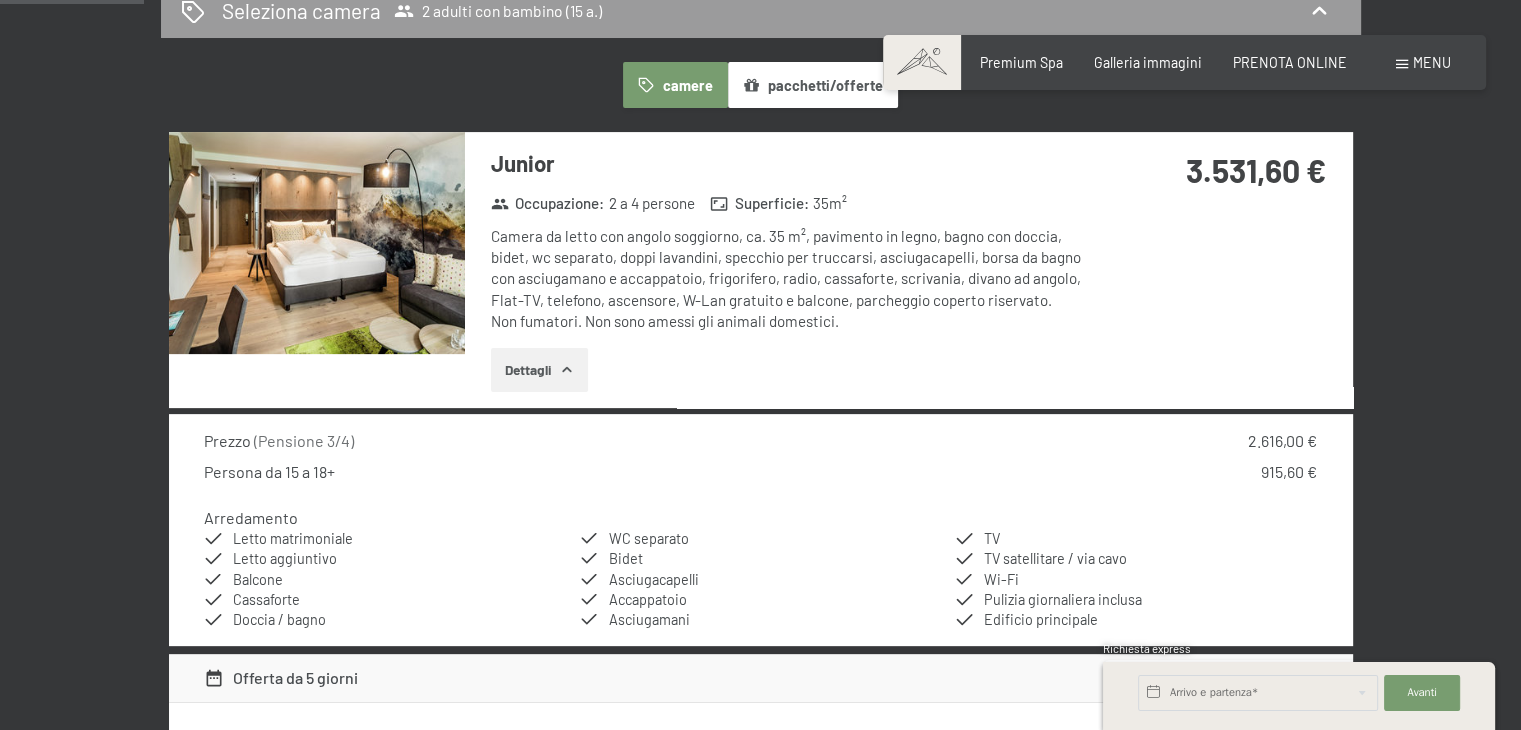 scroll, scrollTop: 647, scrollLeft: 0, axis: vertical 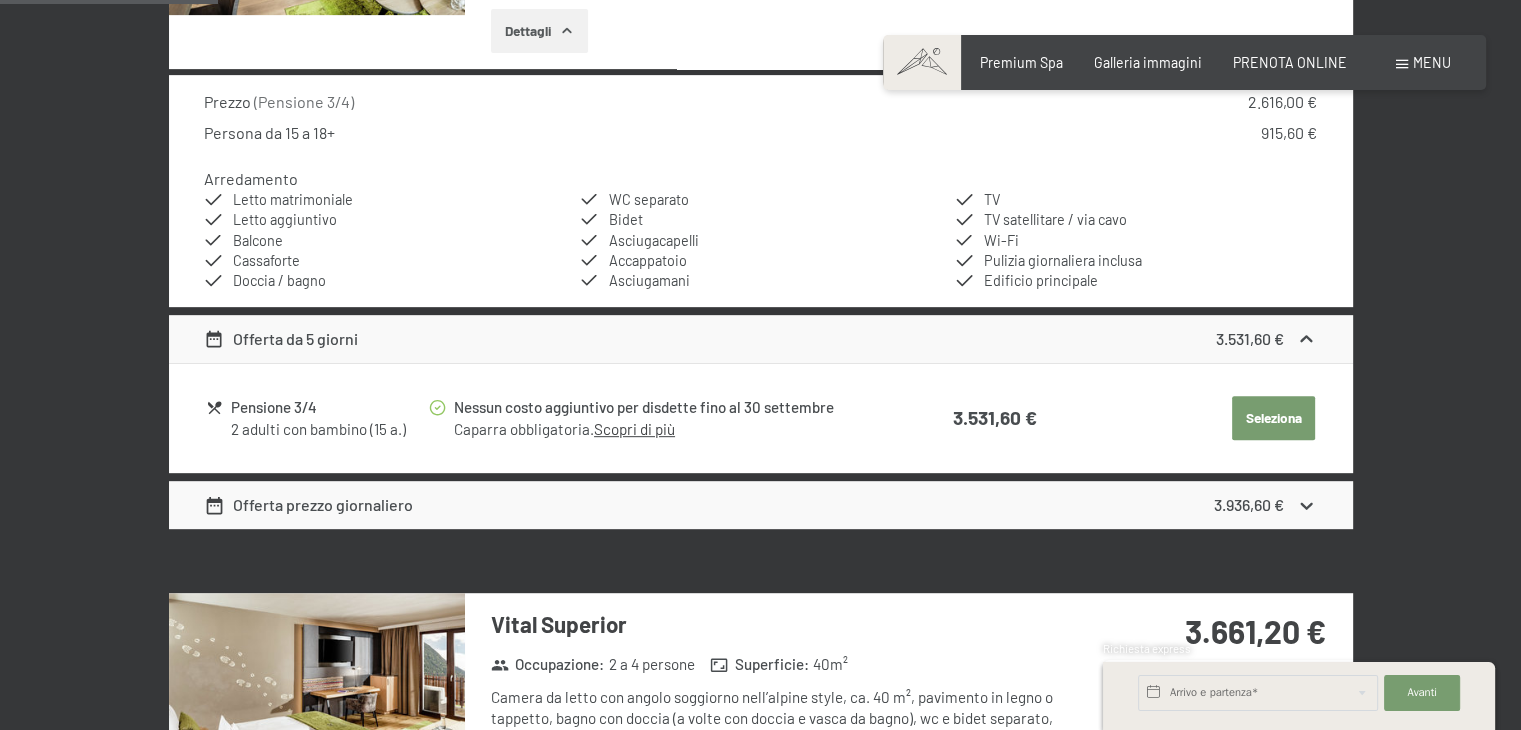 click 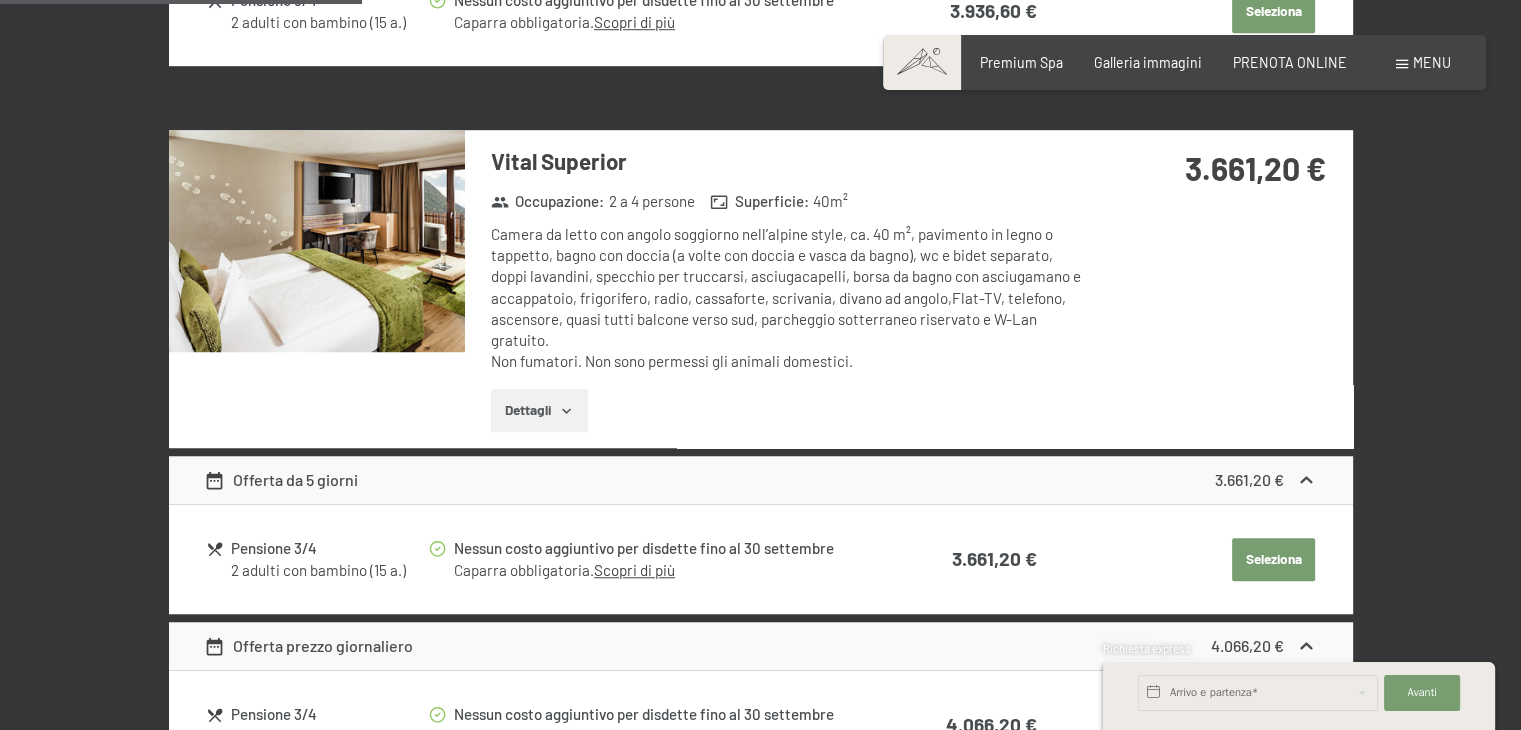 scroll, scrollTop: 1480, scrollLeft: 0, axis: vertical 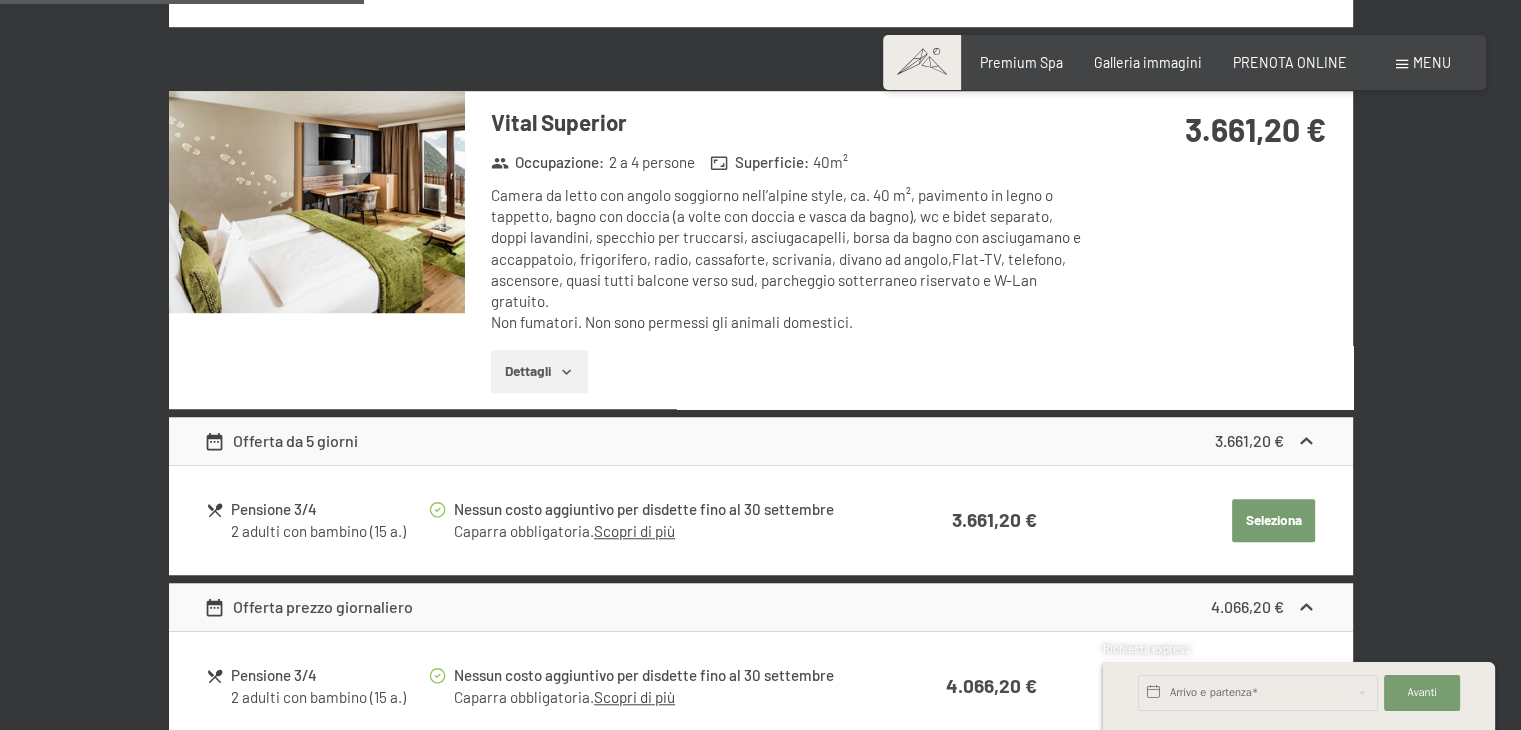 click 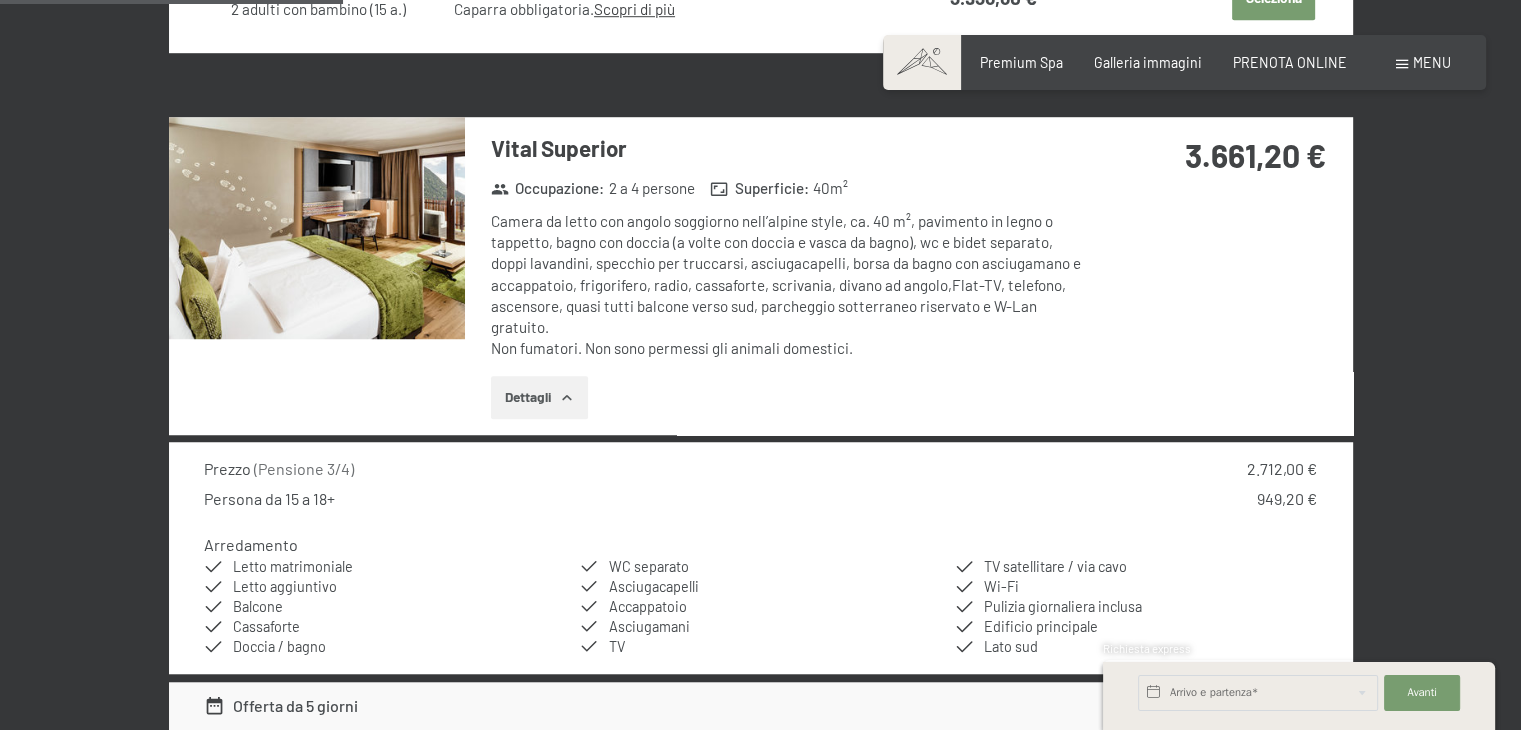 scroll, scrollTop: 1446, scrollLeft: 0, axis: vertical 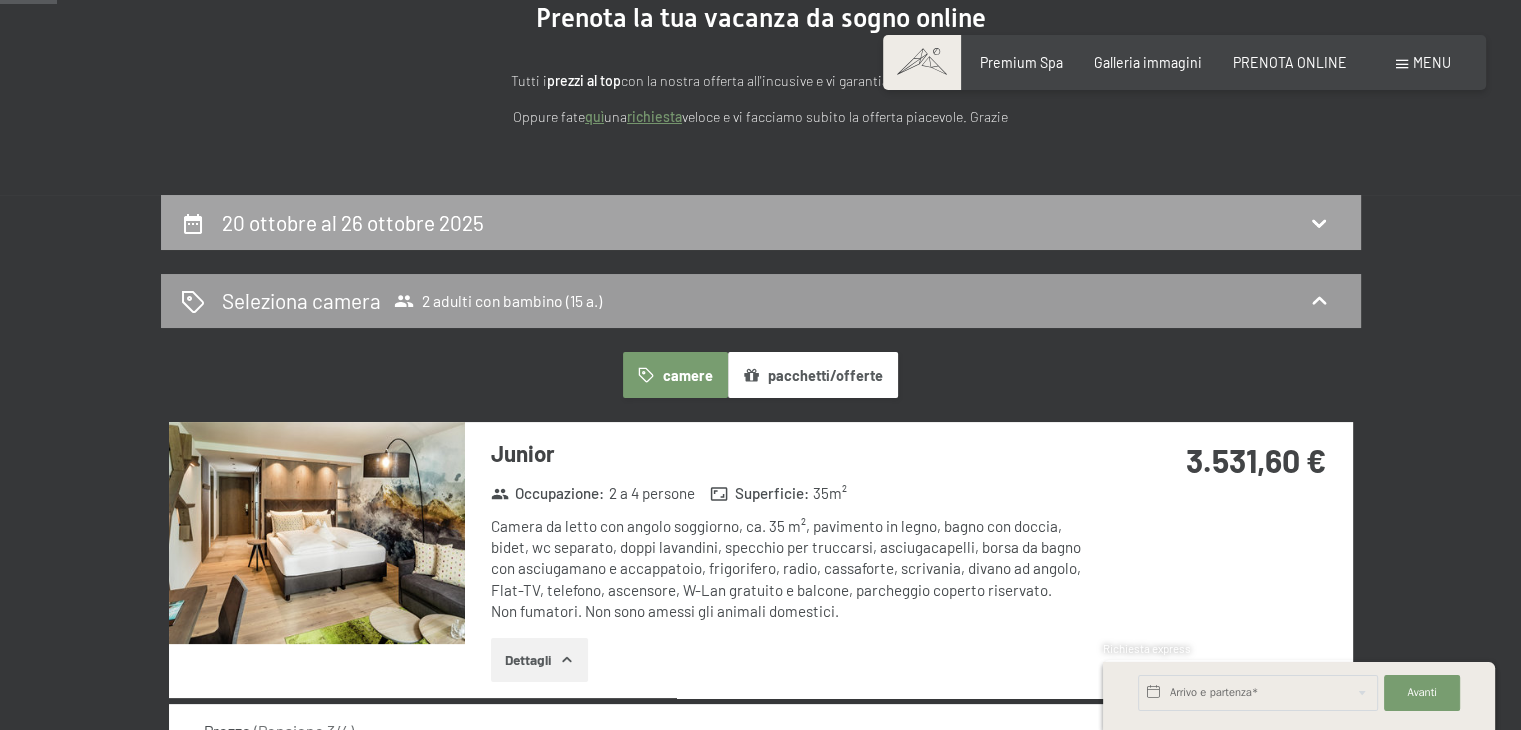 click 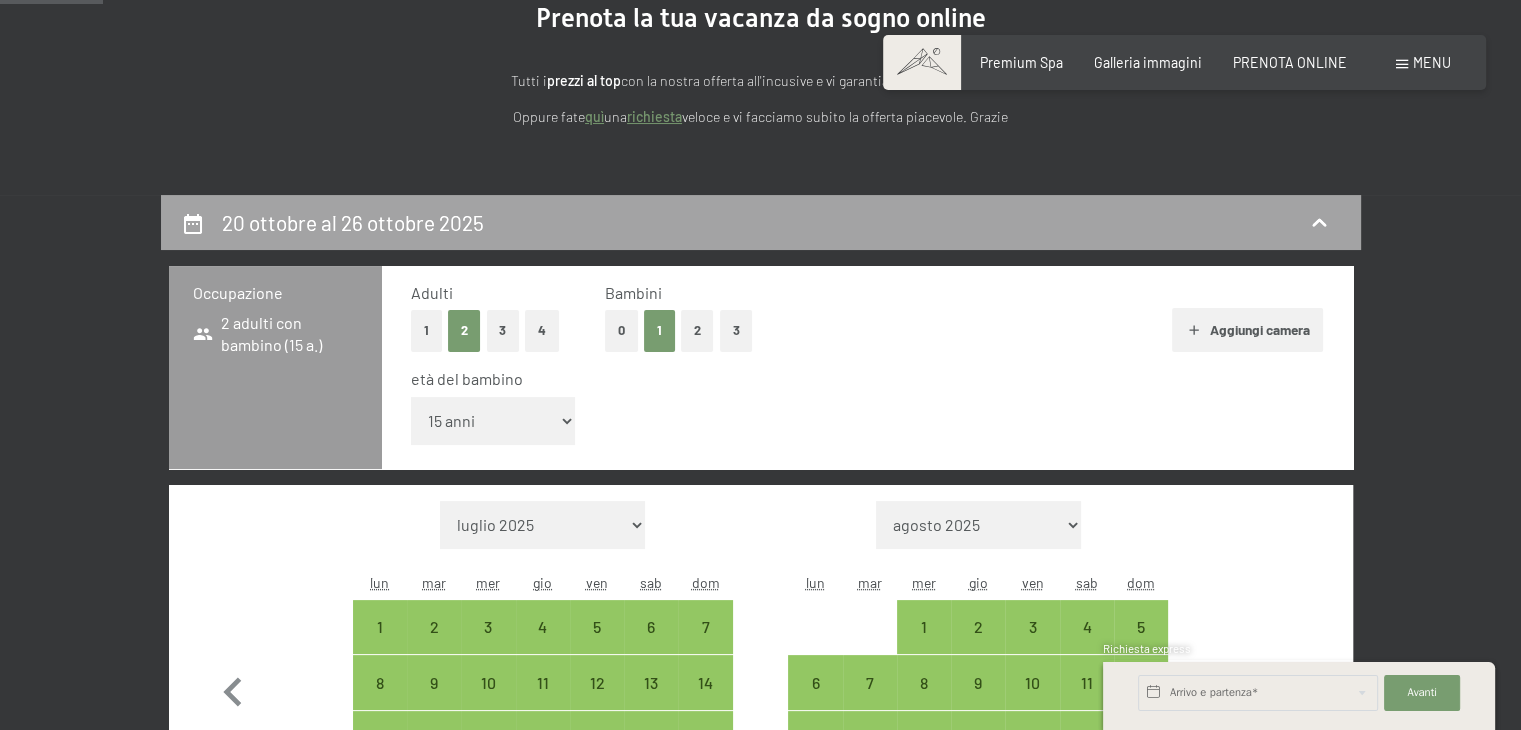 scroll, scrollTop: 433, scrollLeft: 0, axis: vertical 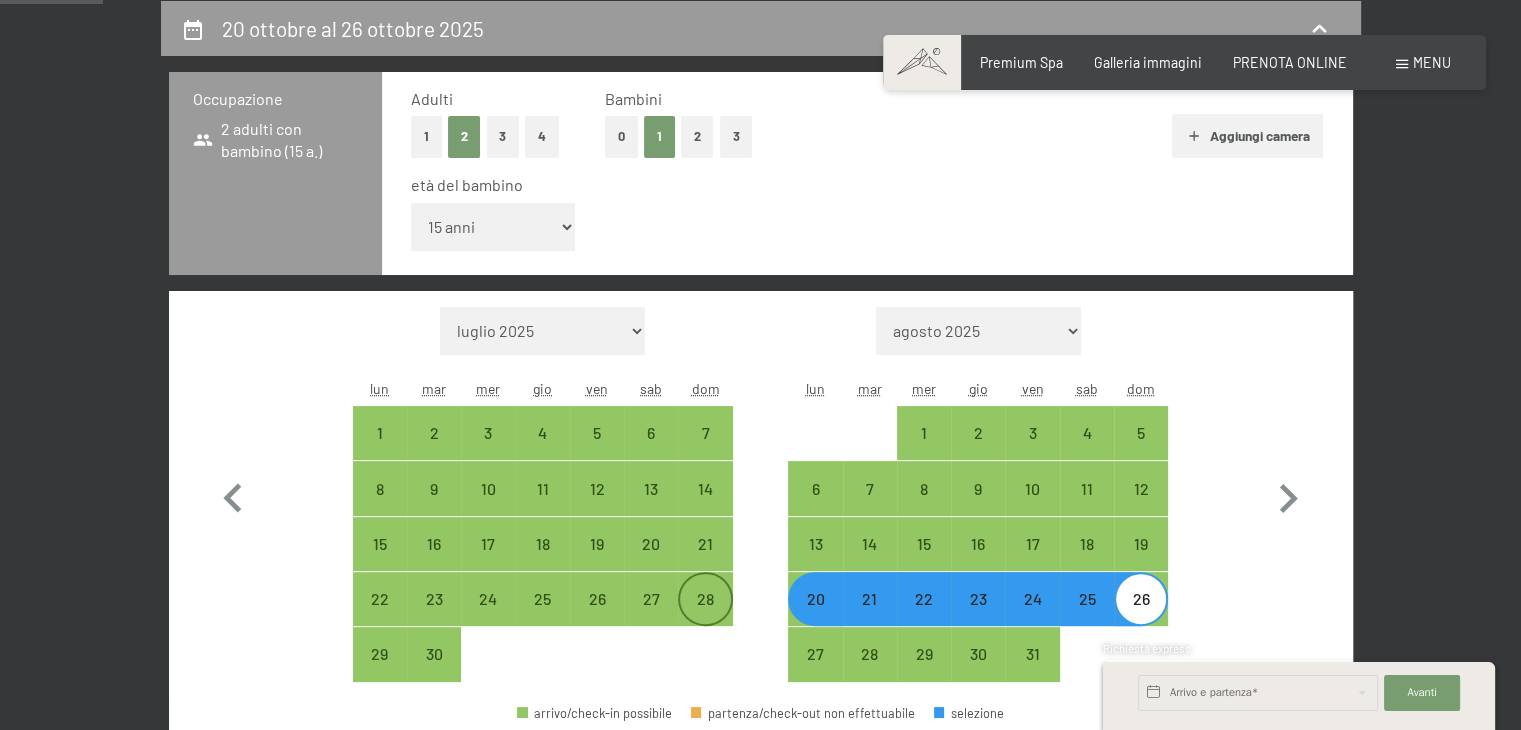 click on "28" at bounding box center [705, 616] 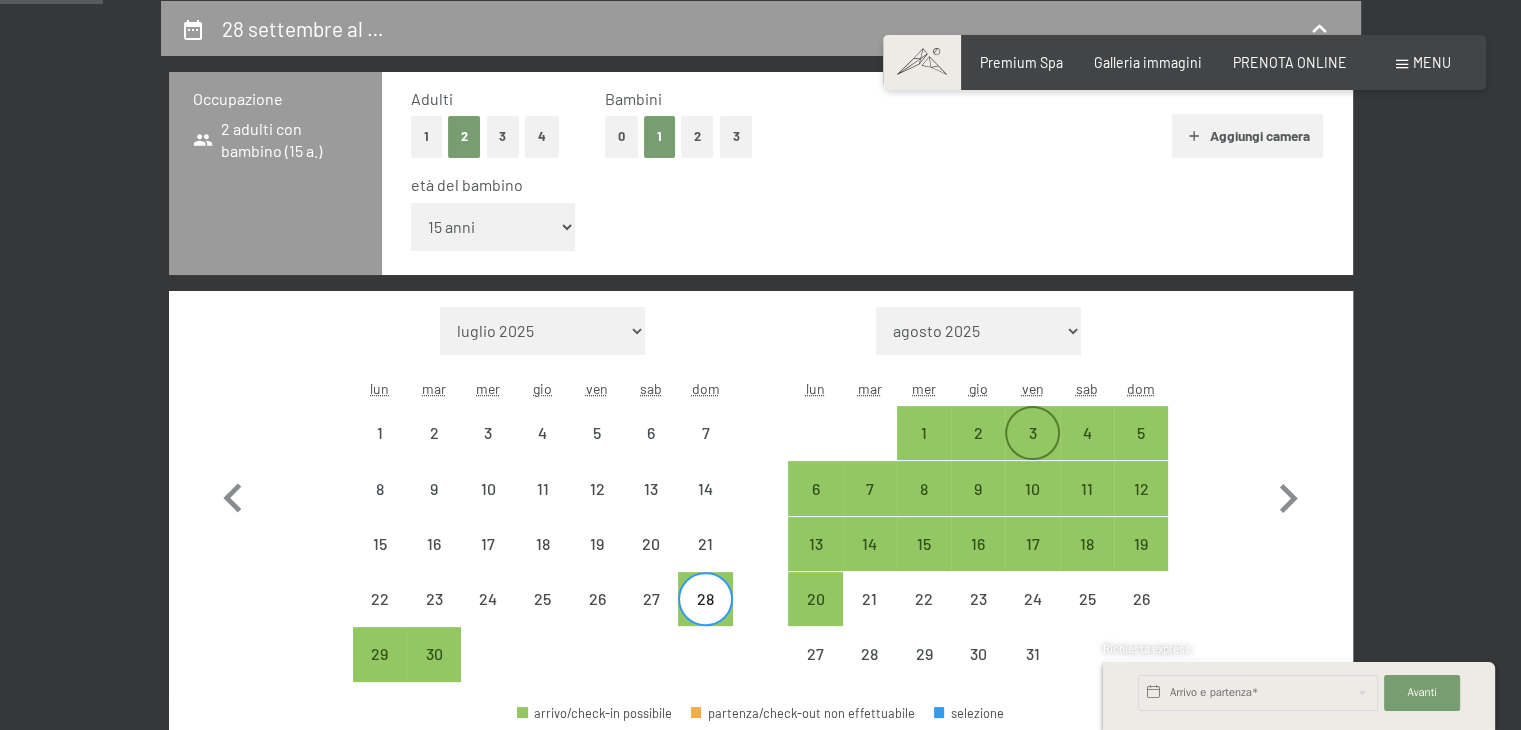 click on "3" at bounding box center [1032, 450] 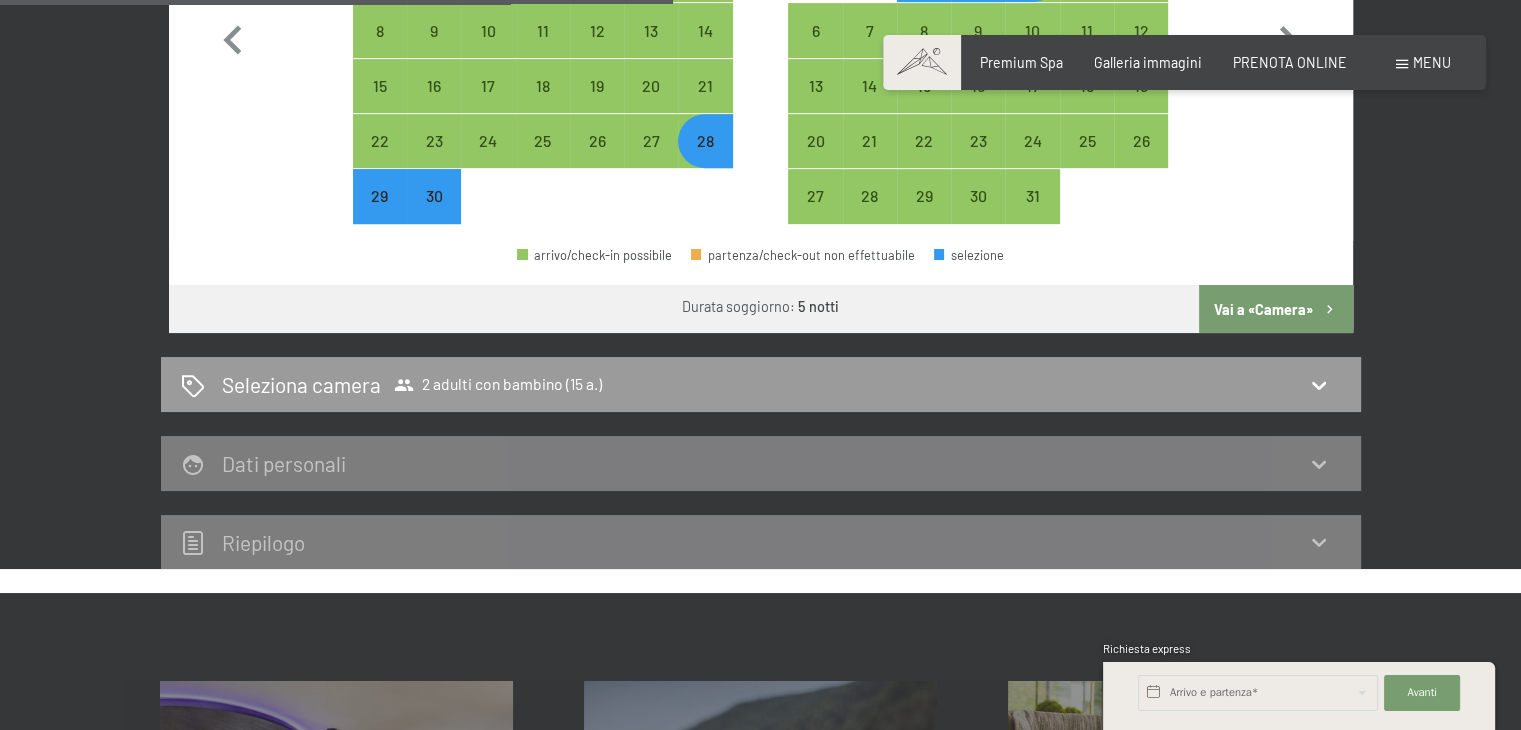 scroll, scrollTop: 894, scrollLeft: 0, axis: vertical 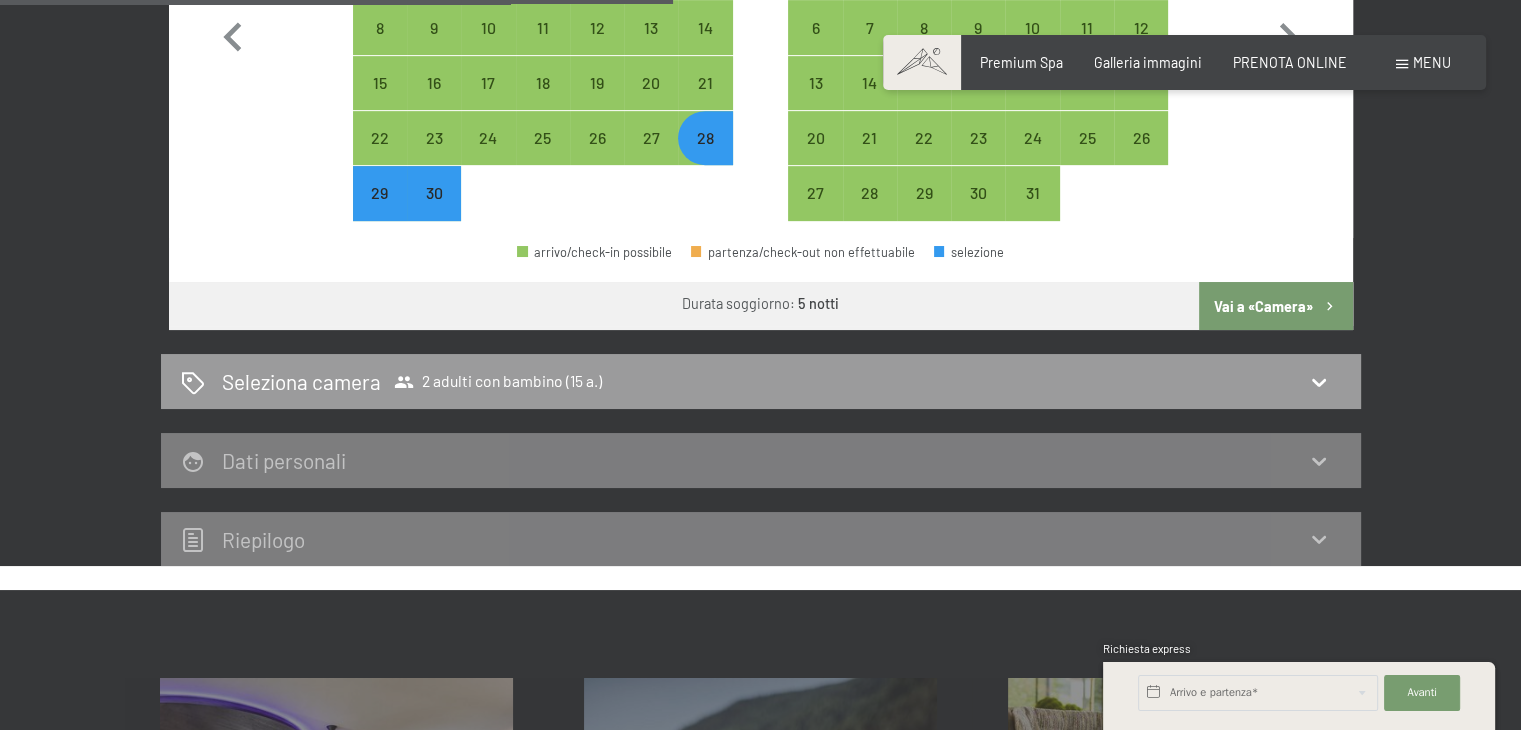 click on "Vai a «Camera»" at bounding box center [1275, 306] 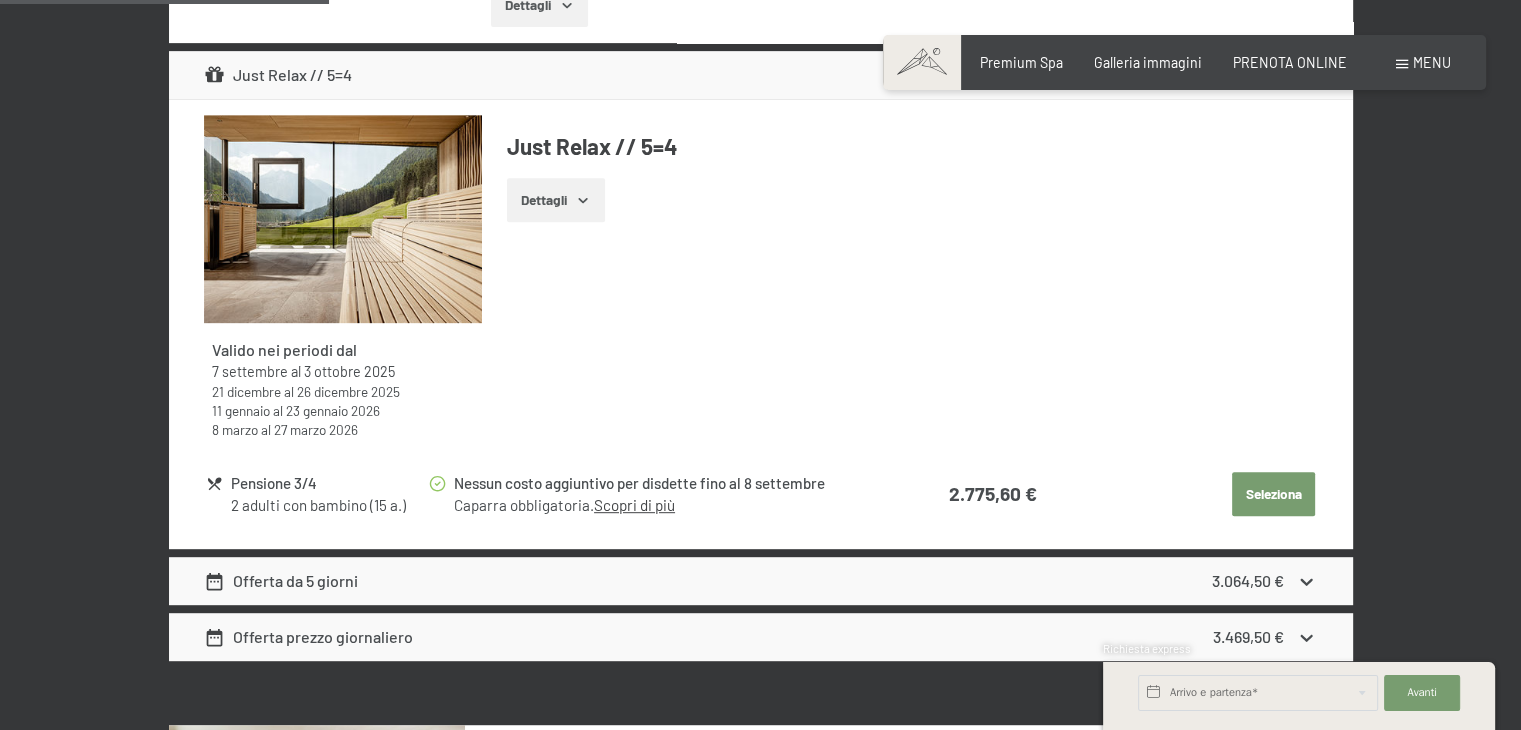 scroll, scrollTop: 433, scrollLeft: 0, axis: vertical 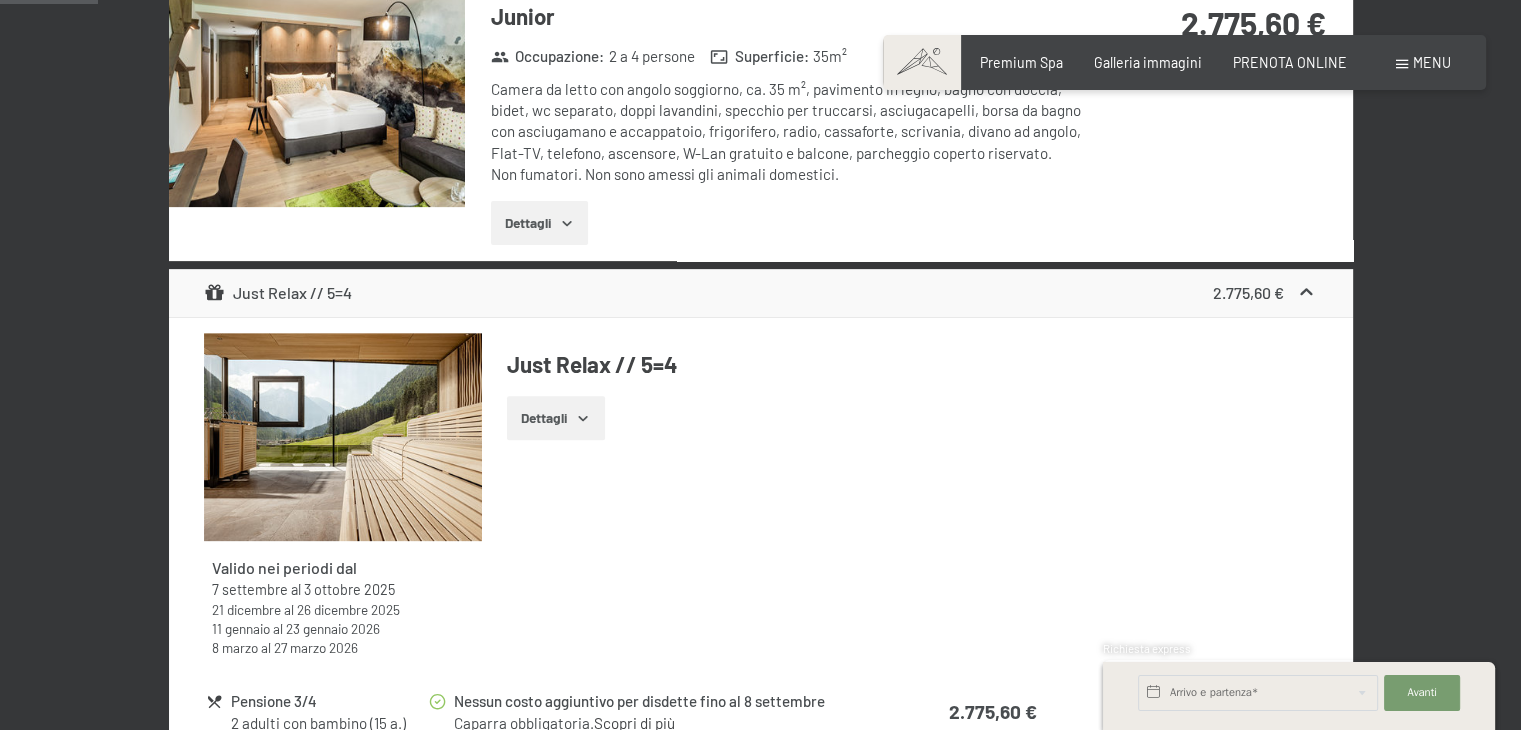 click 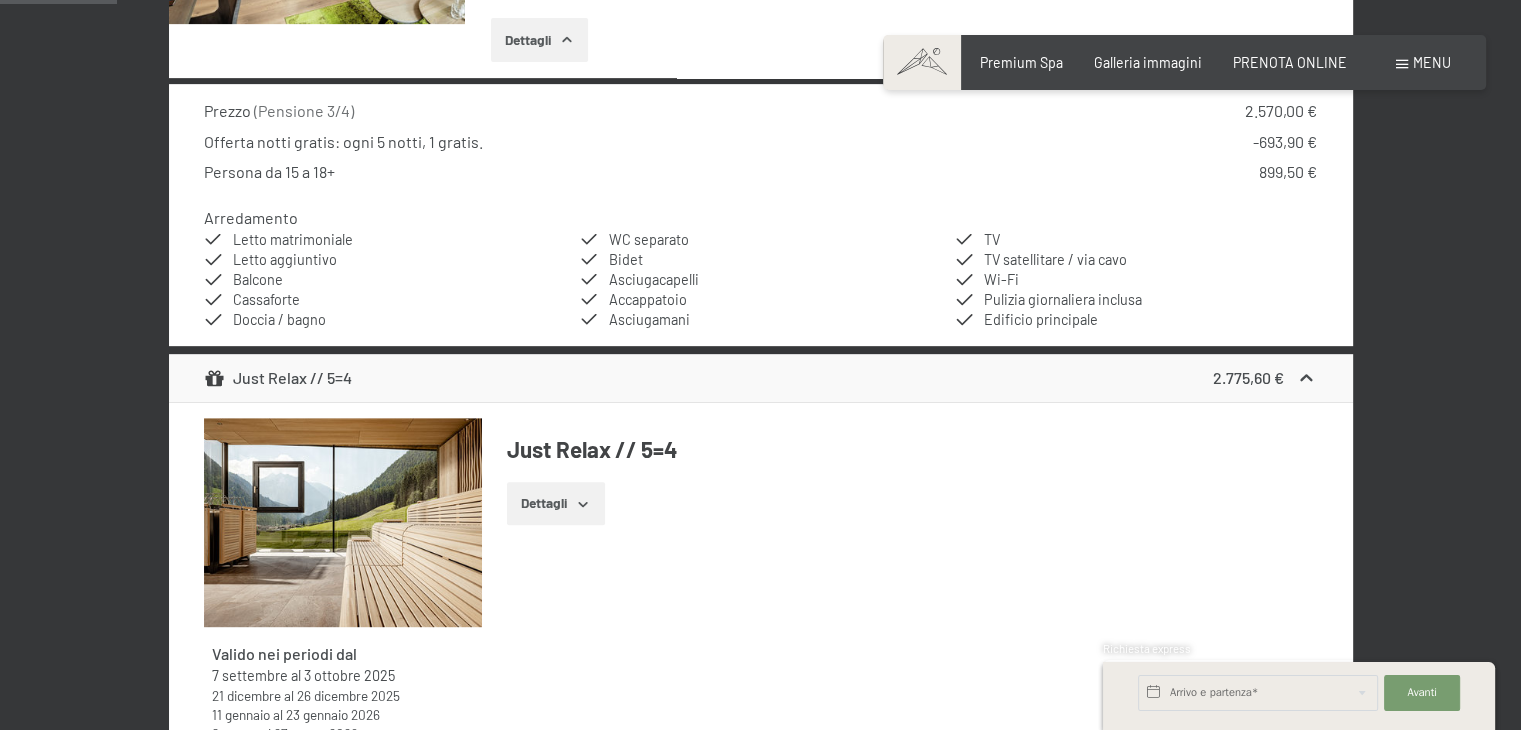 scroll, scrollTop: 780, scrollLeft: 0, axis: vertical 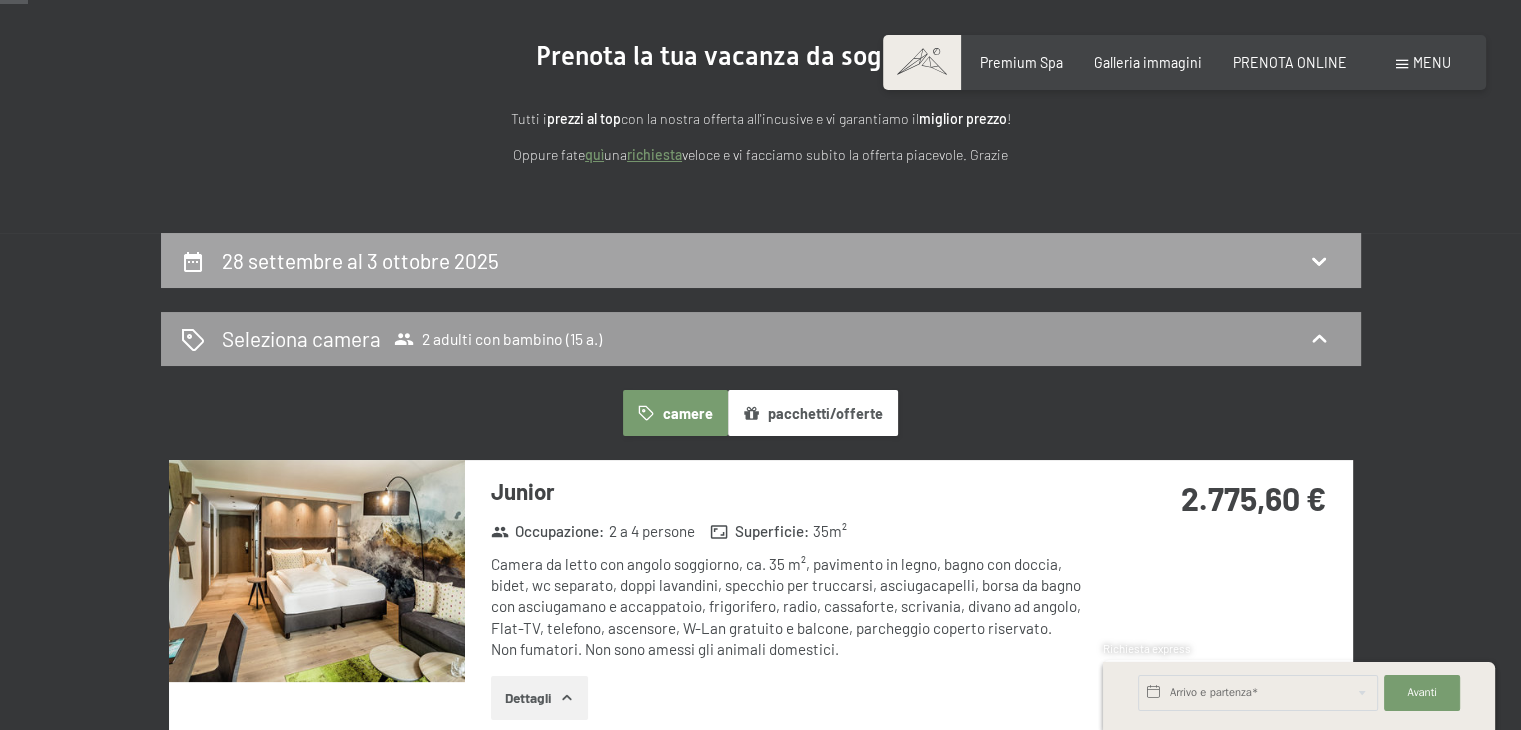click on "28 settembre al 3 ottobre 2025" at bounding box center [360, 260] 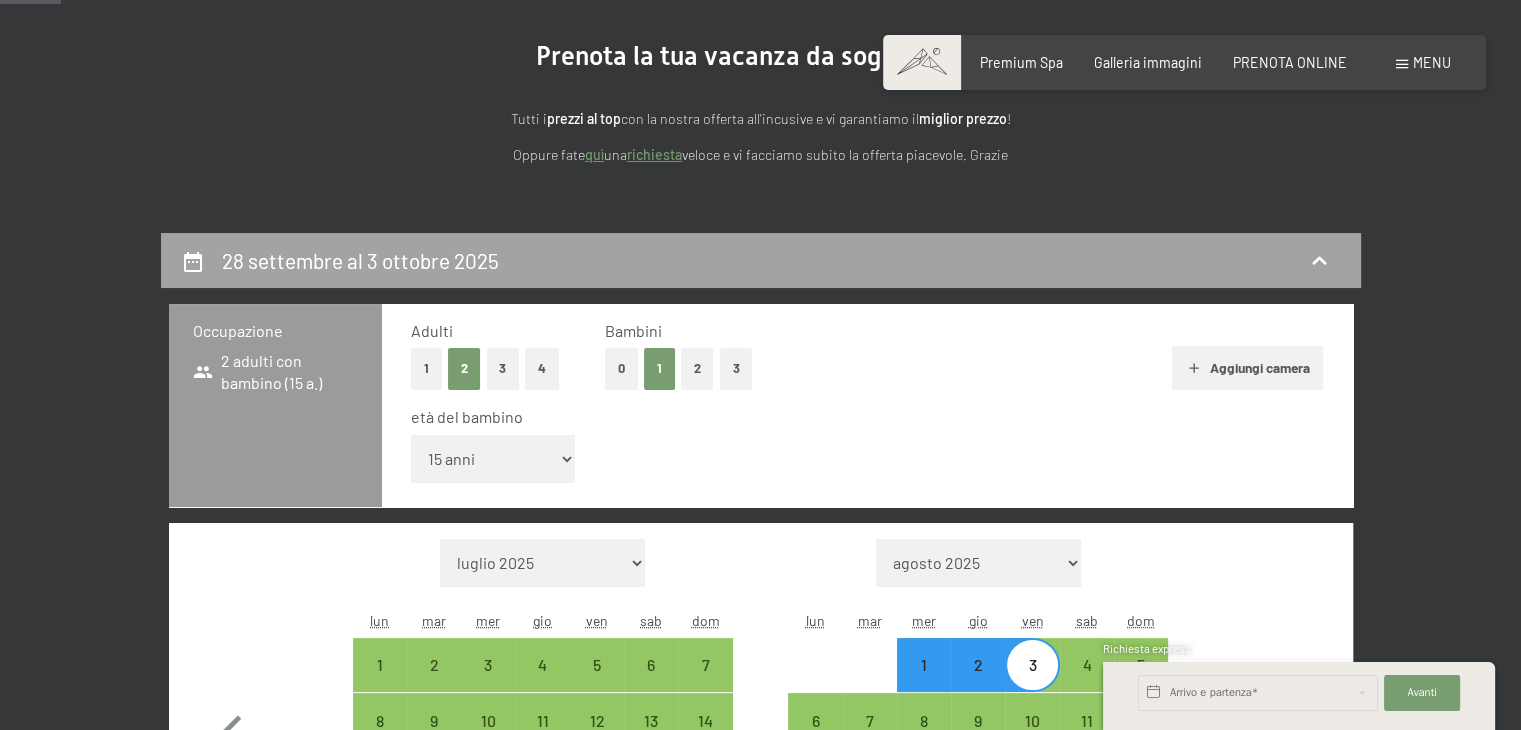 scroll, scrollTop: 433, scrollLeft: 0, axis: vertical 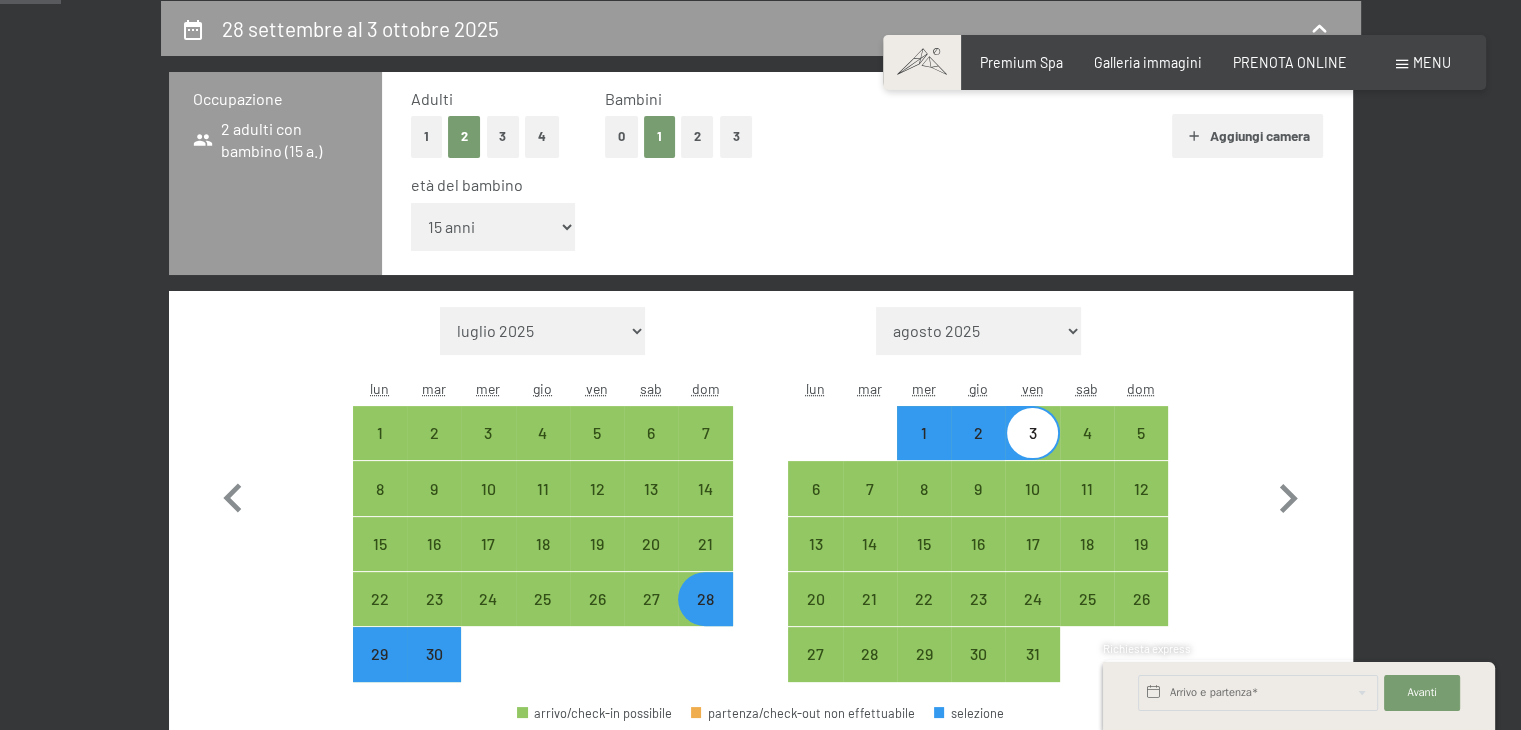 click on "0" at bounding box center [621, 136] 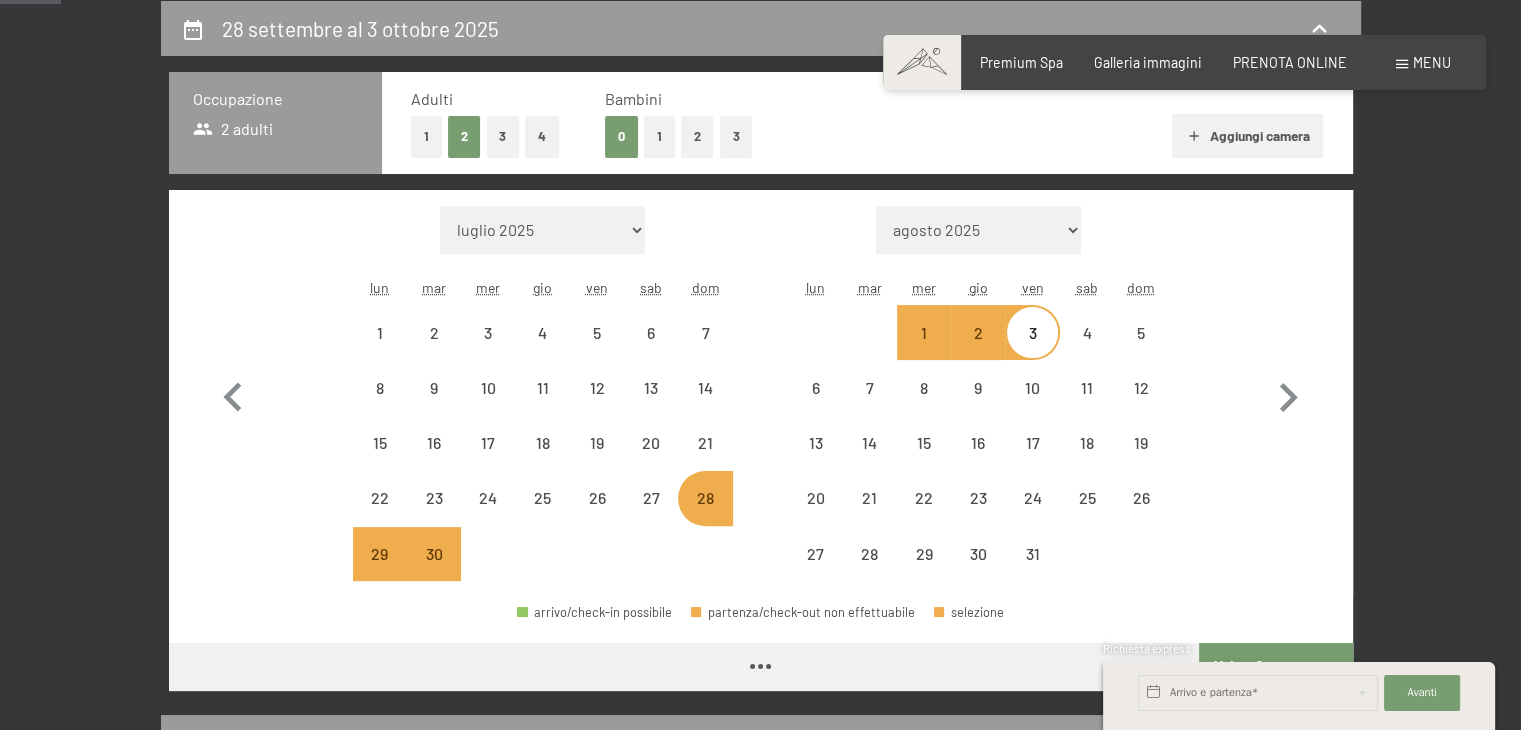 select on "2025-09-01" 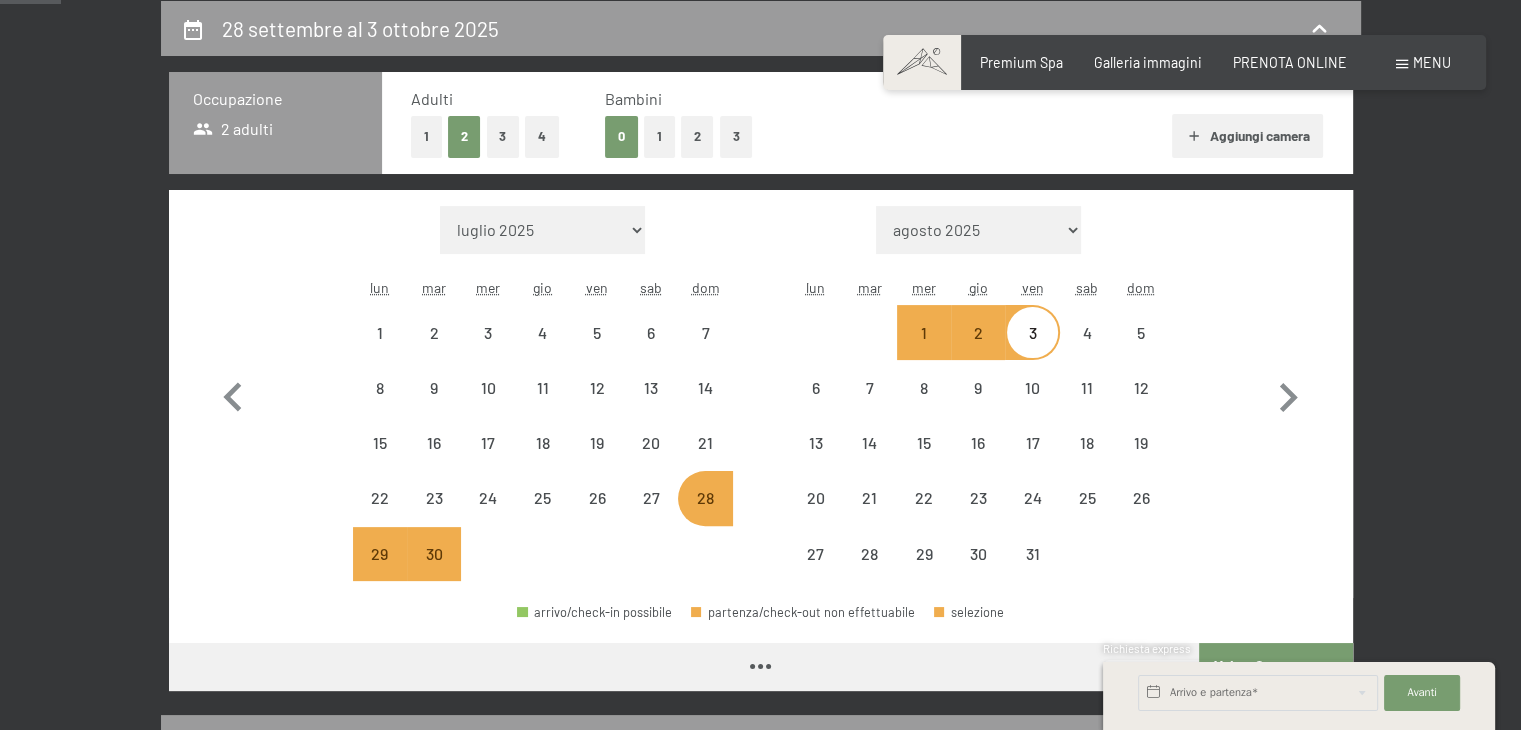 select on "2025-10-01" 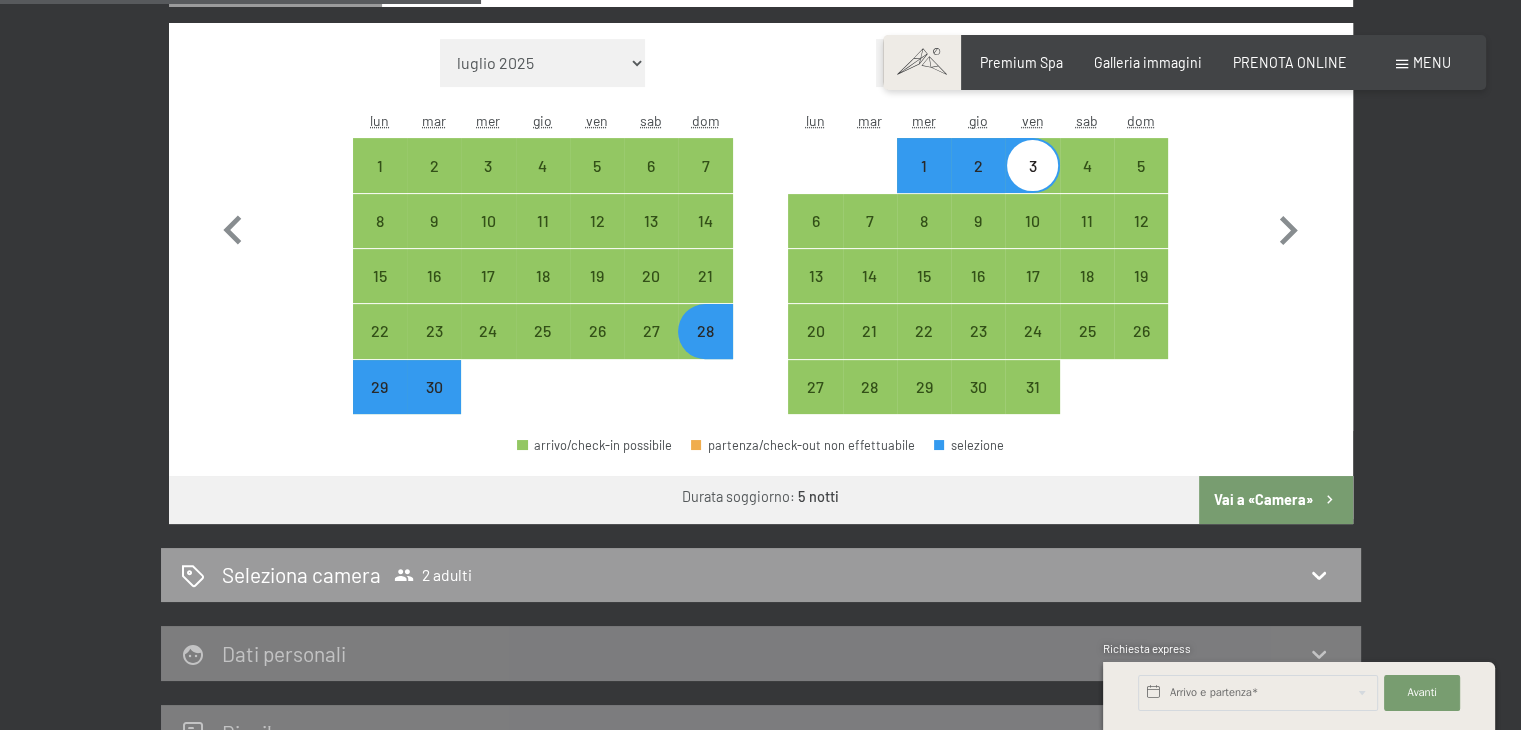 scroll, scrollTop: 607, scrollLeft: 0, axis: vertical 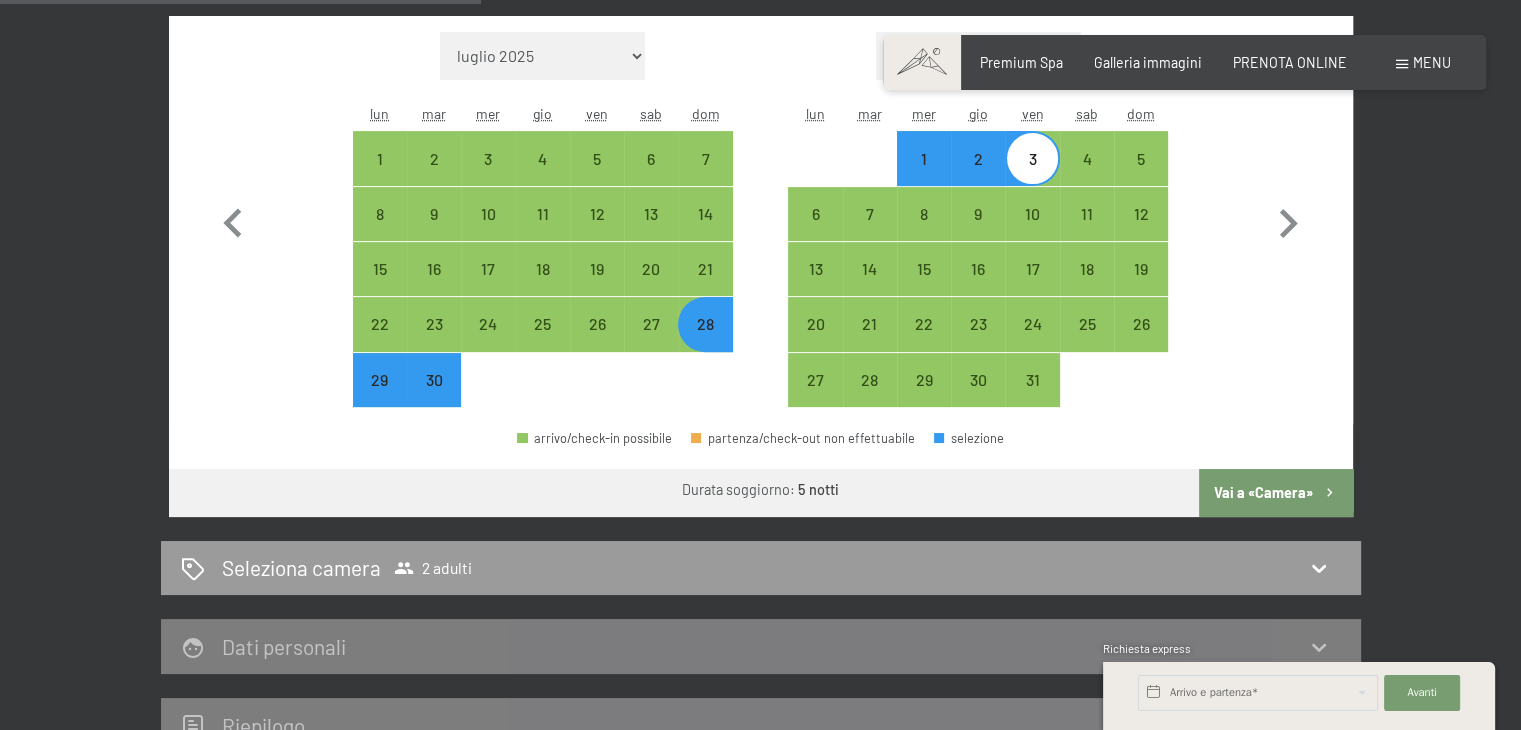 click on "Vai a «Camera»" at bounding box center [1275, 493] 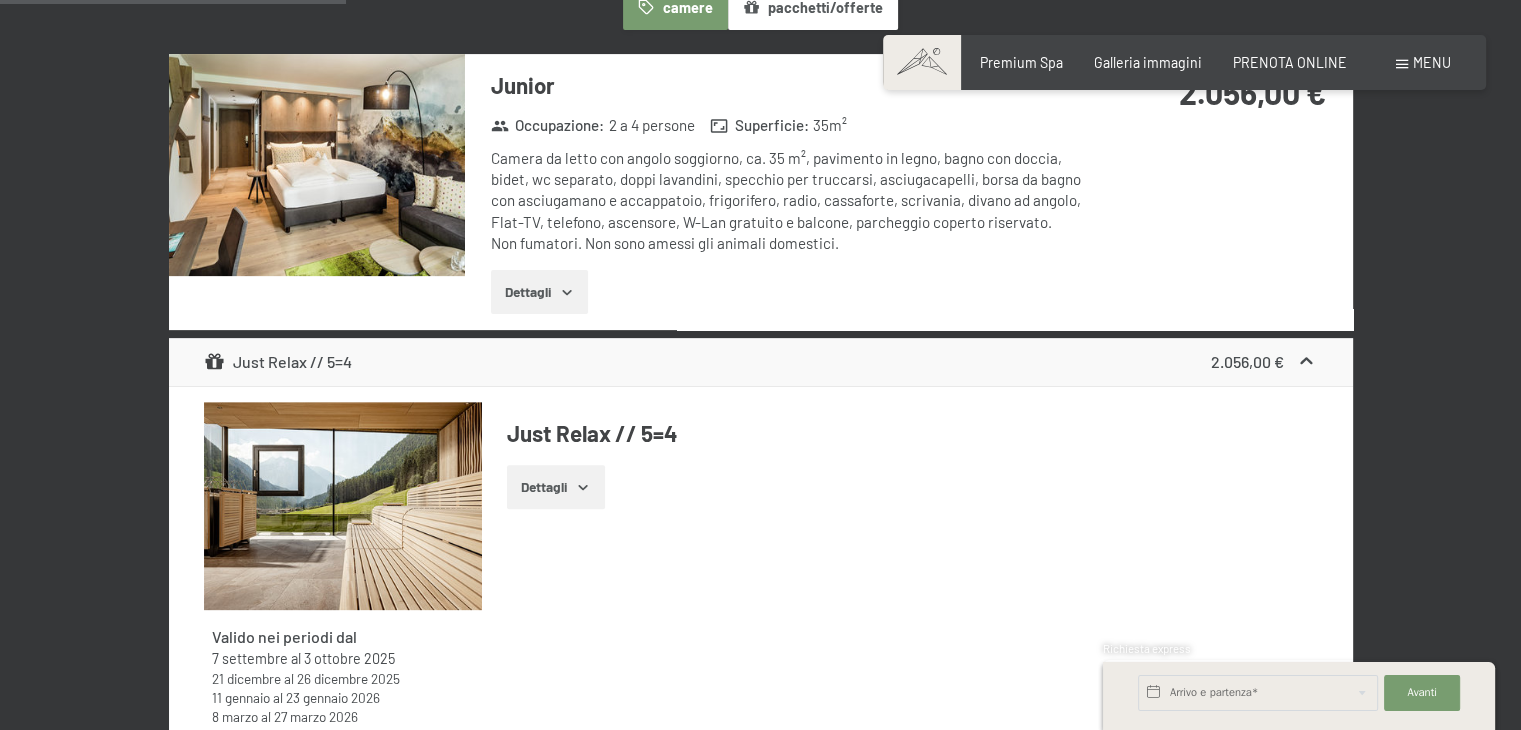 scroll, scrollTop: 433, scrollLeft: 0, axis: vertical 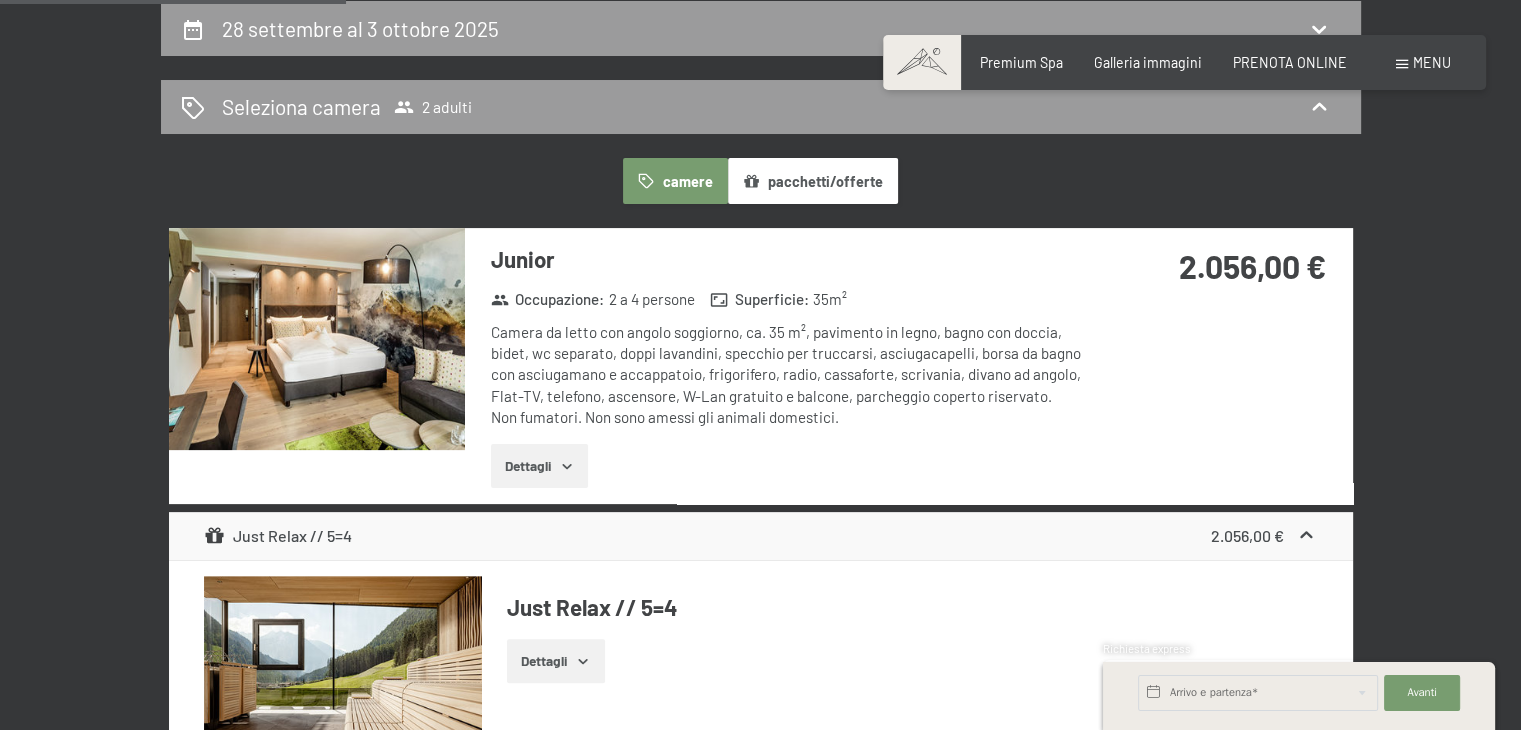 click 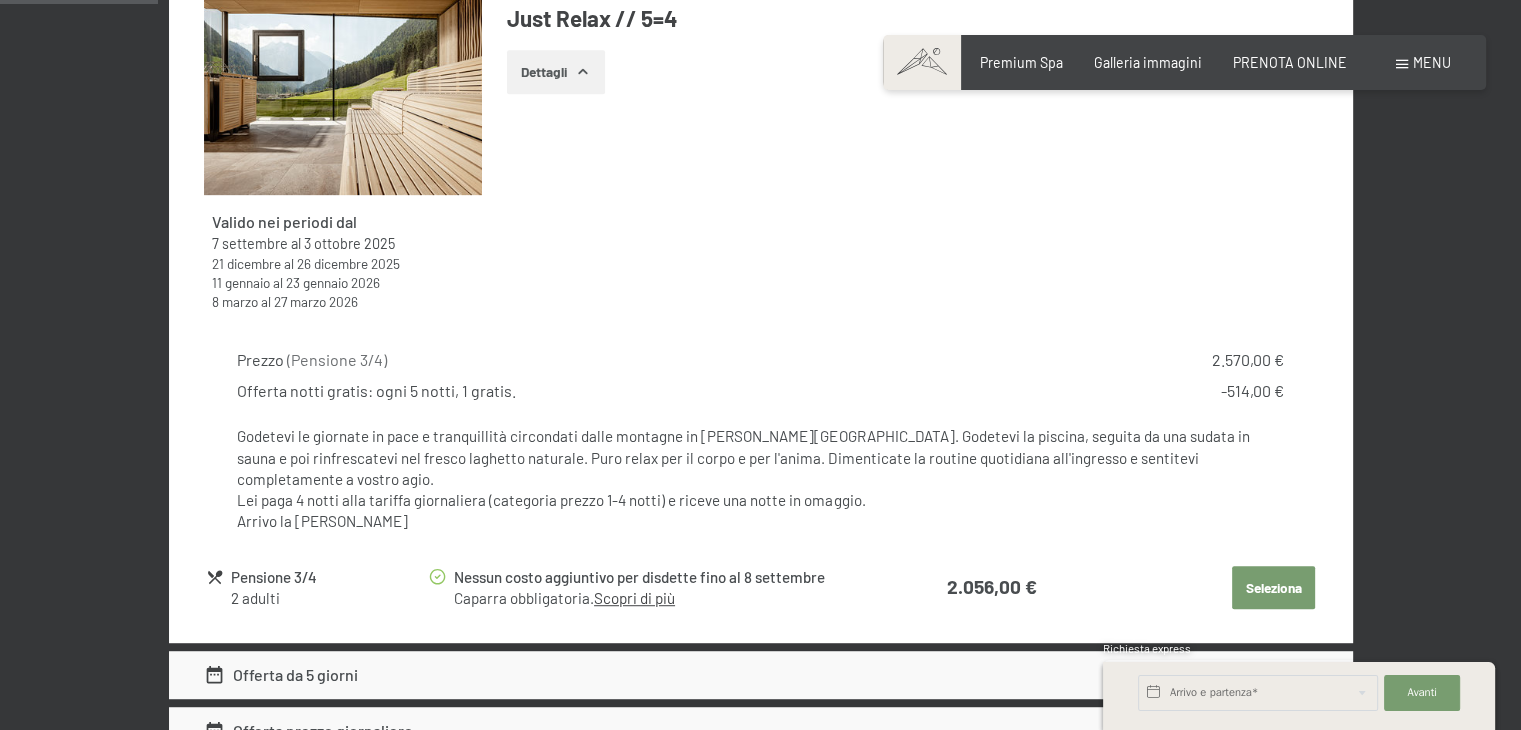 scroll, scrollTop: 1034, scrollLeft: 0, axis: vertical 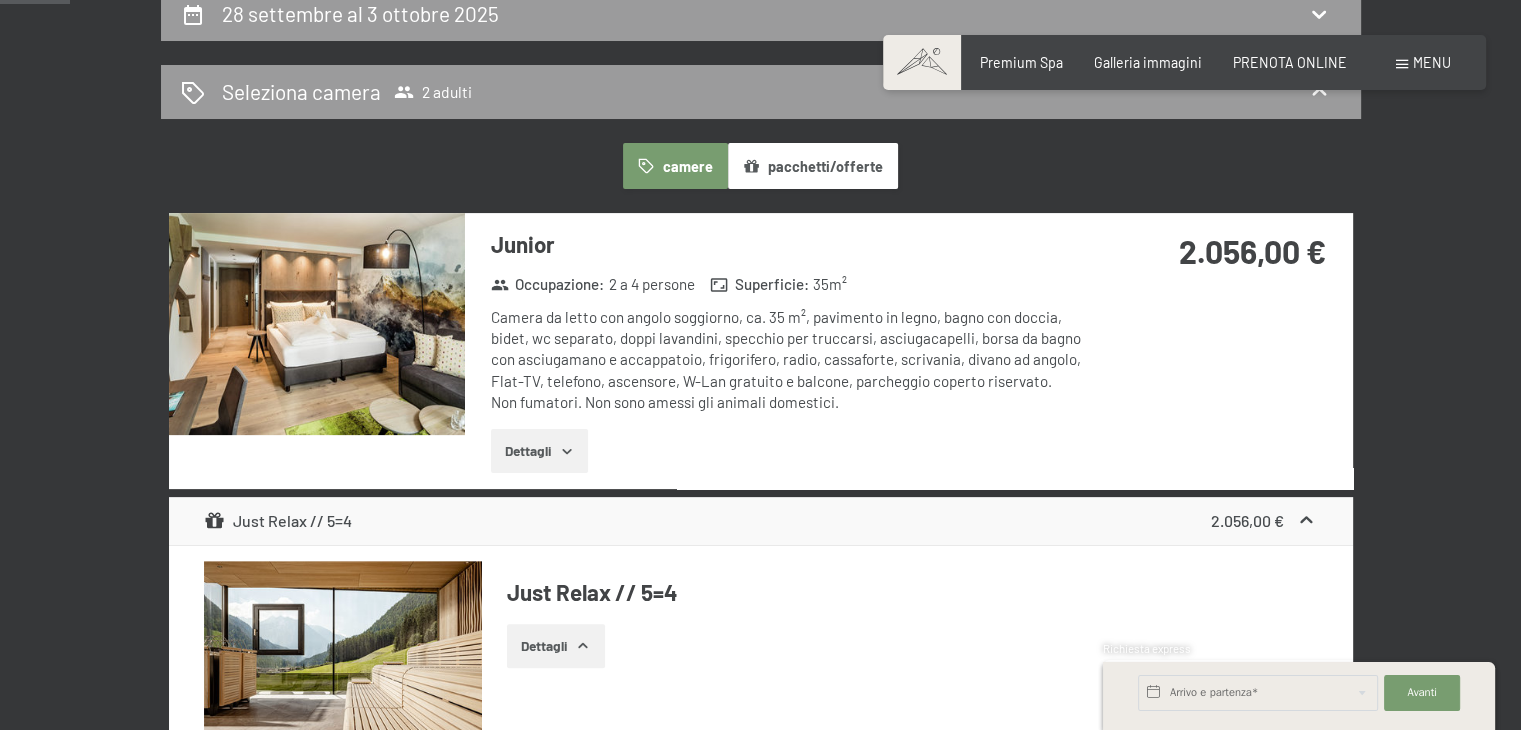 click on "Dettagli" at bounding box center [539, 451] 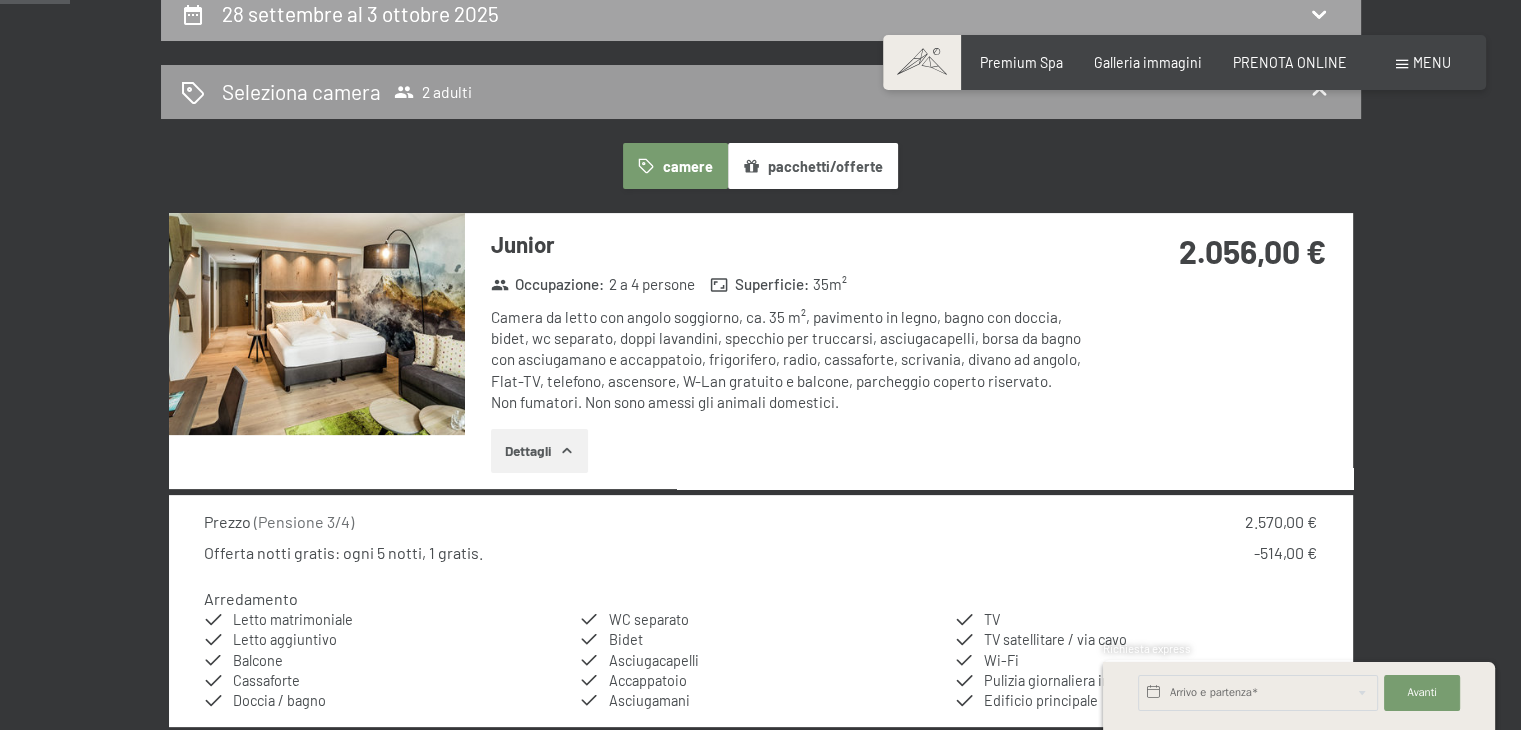 type 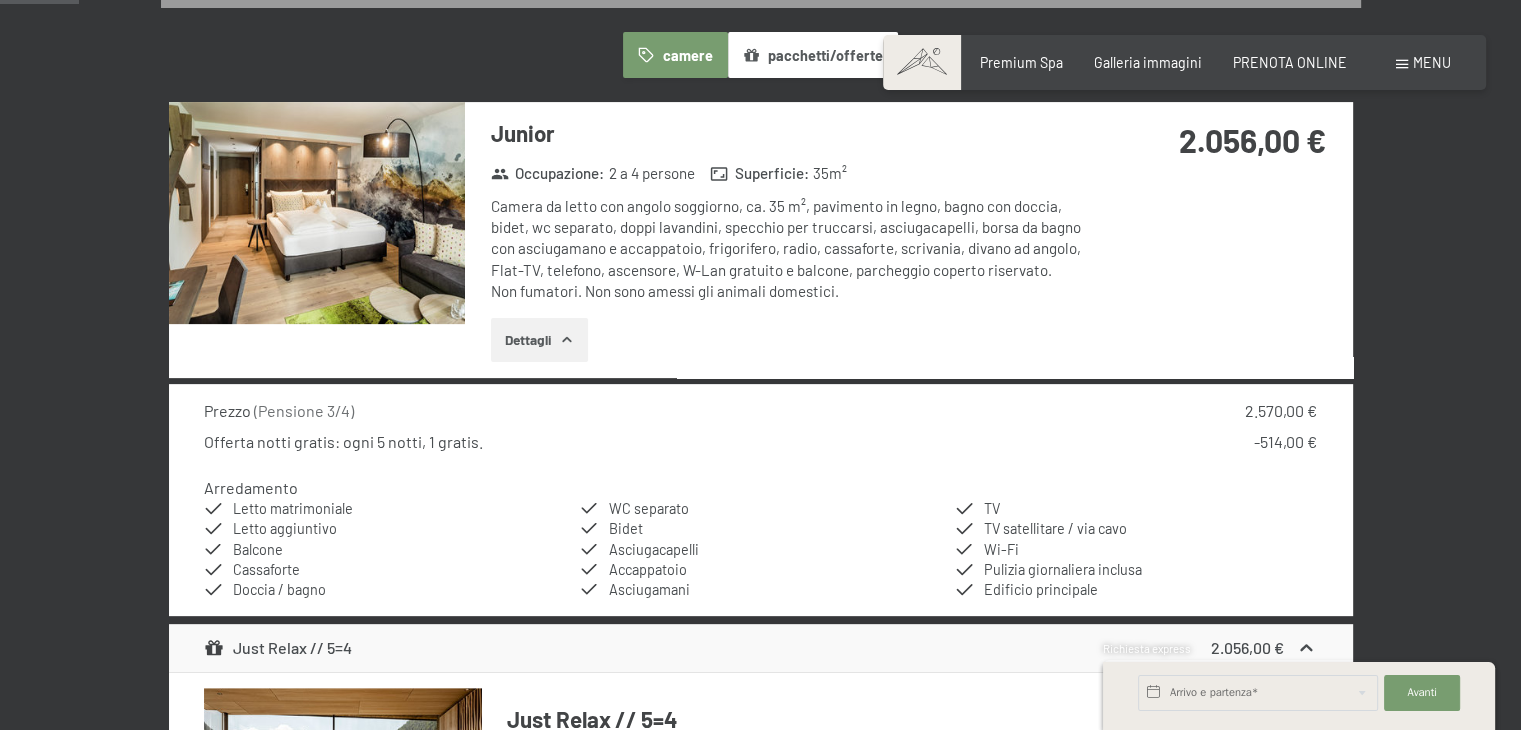 scroll, scrollTop: 560, scrollLeft: 0, axis: vertical 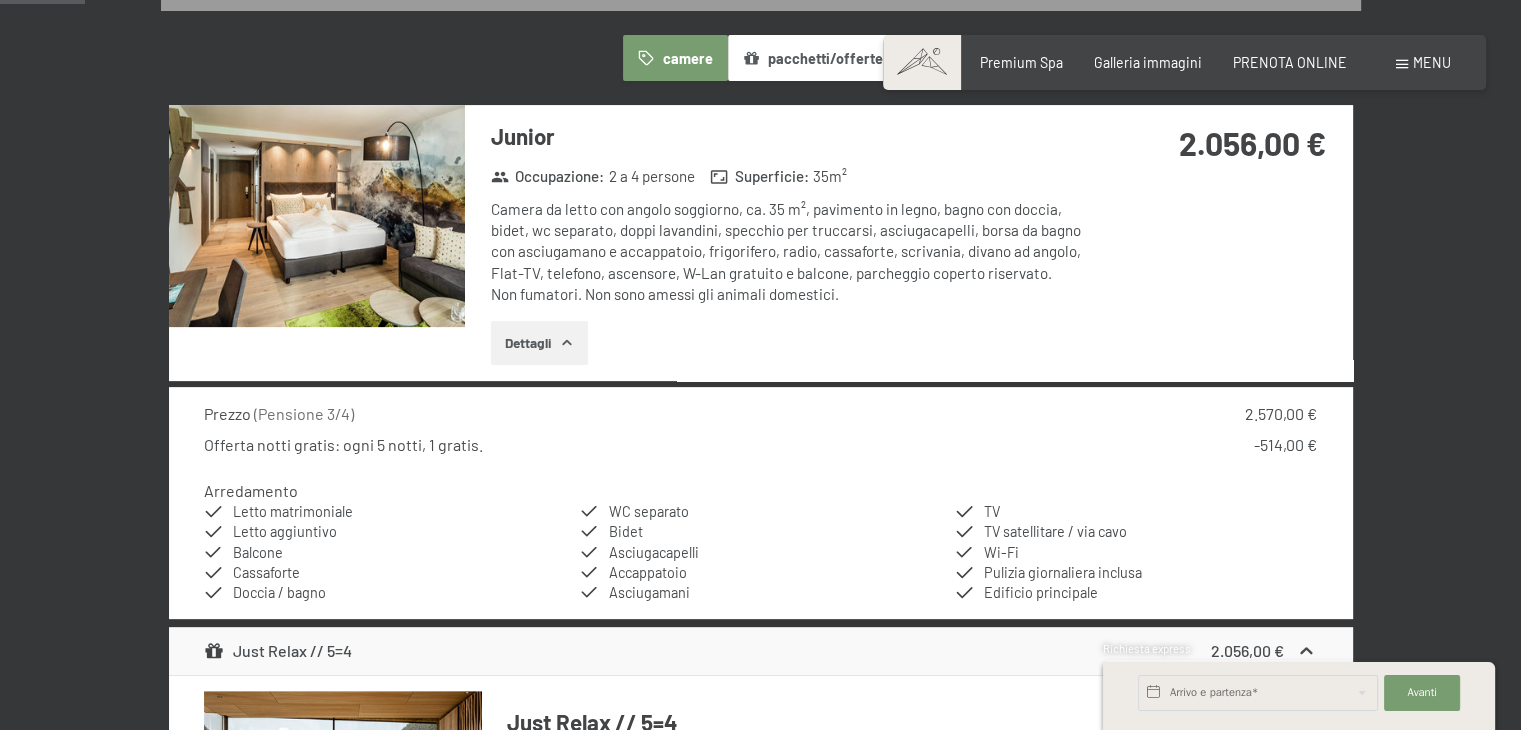 drag, startPoint x: 1522, startPoint y: 72, endPoint x: 1514, endPoint y: 39, distance: 33.955853 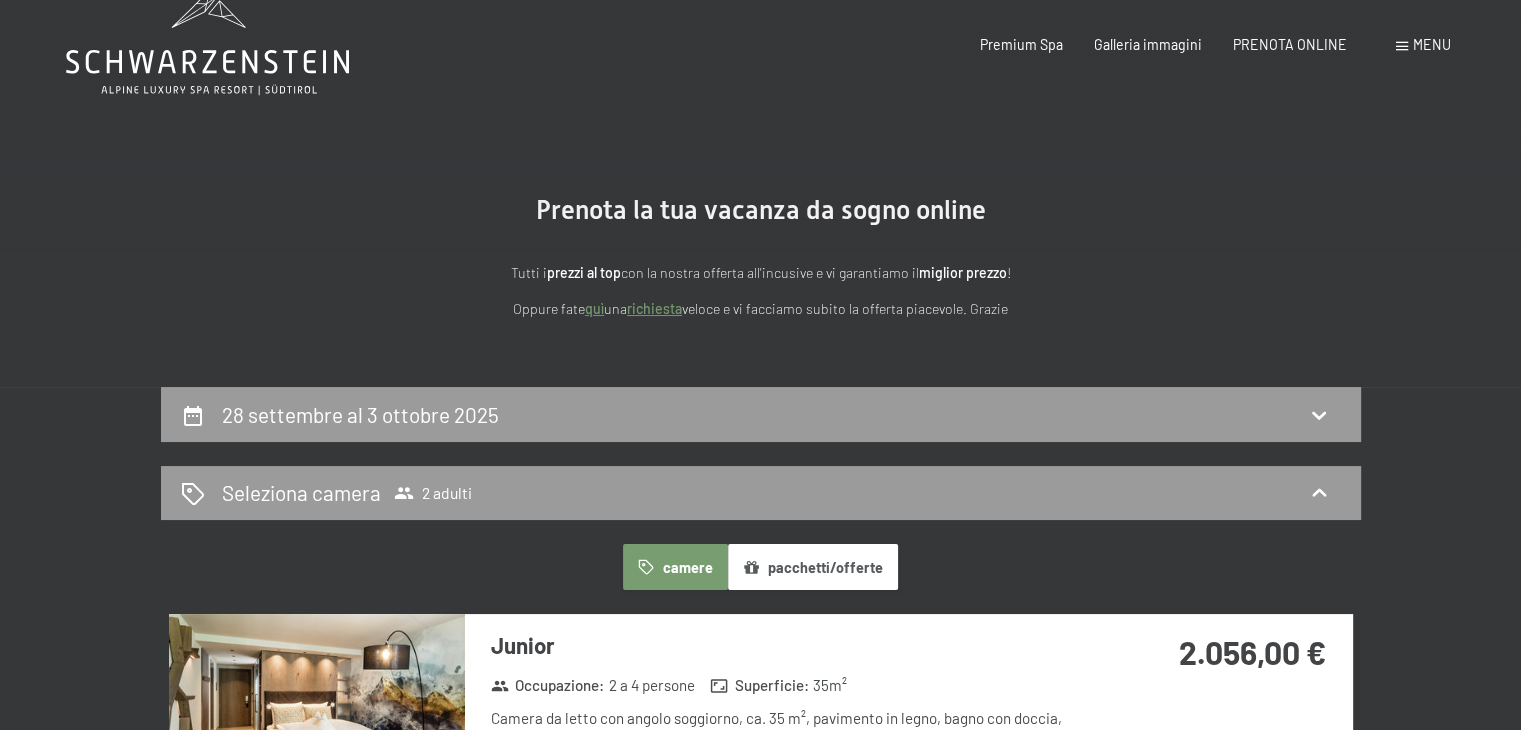 scroll, scrollTop: 0, scrollLeft: 0, axis: both 